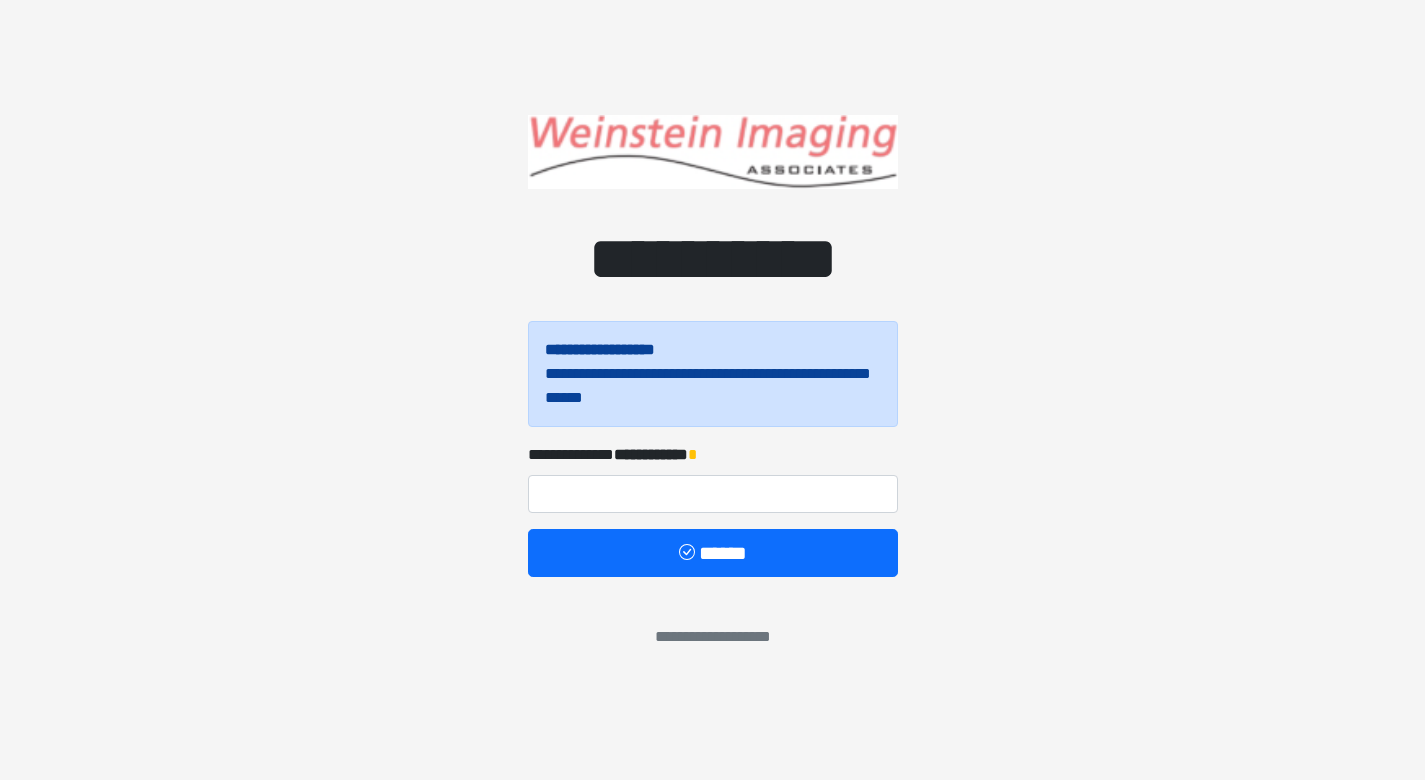 scroll, scrollTop: 0, scrollLeft: 0, axis: both 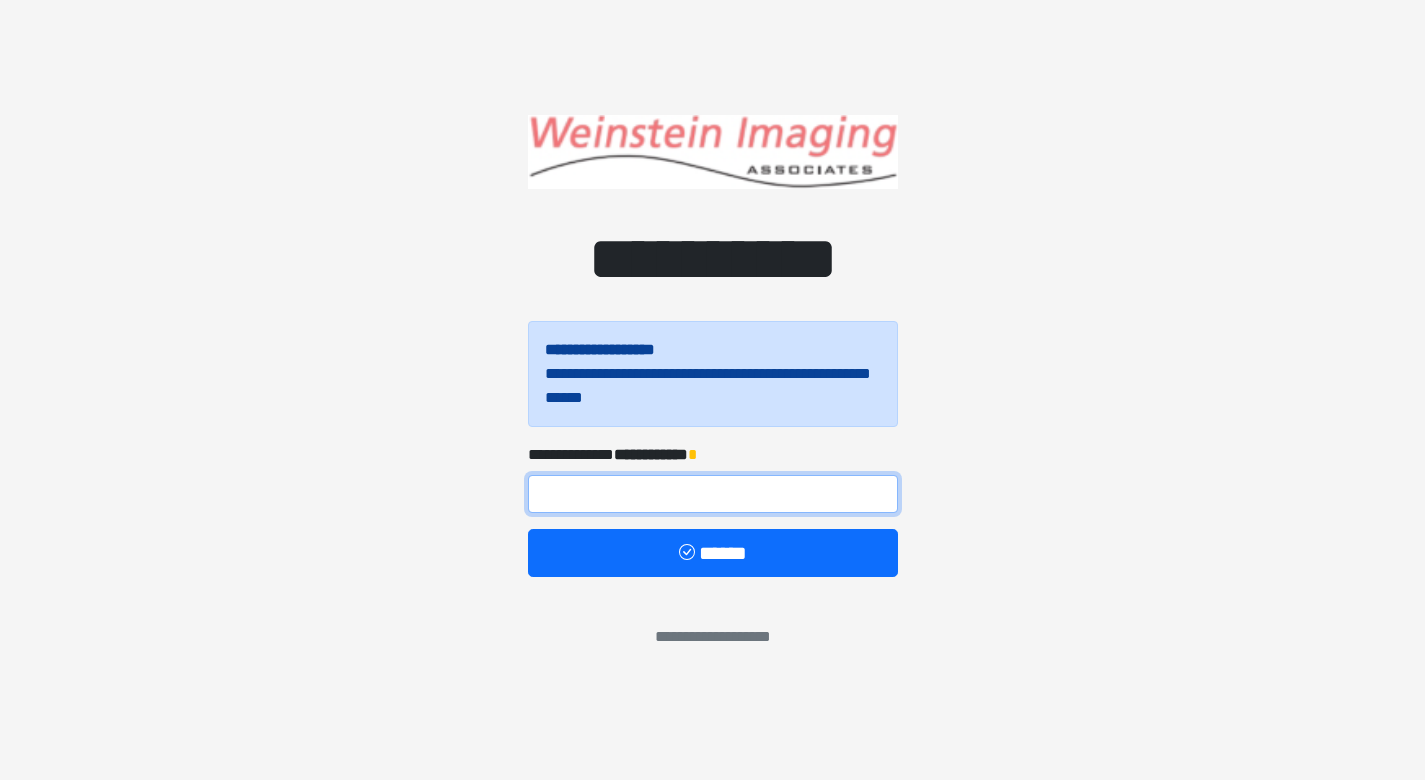 click at bounding box center (713, 494) 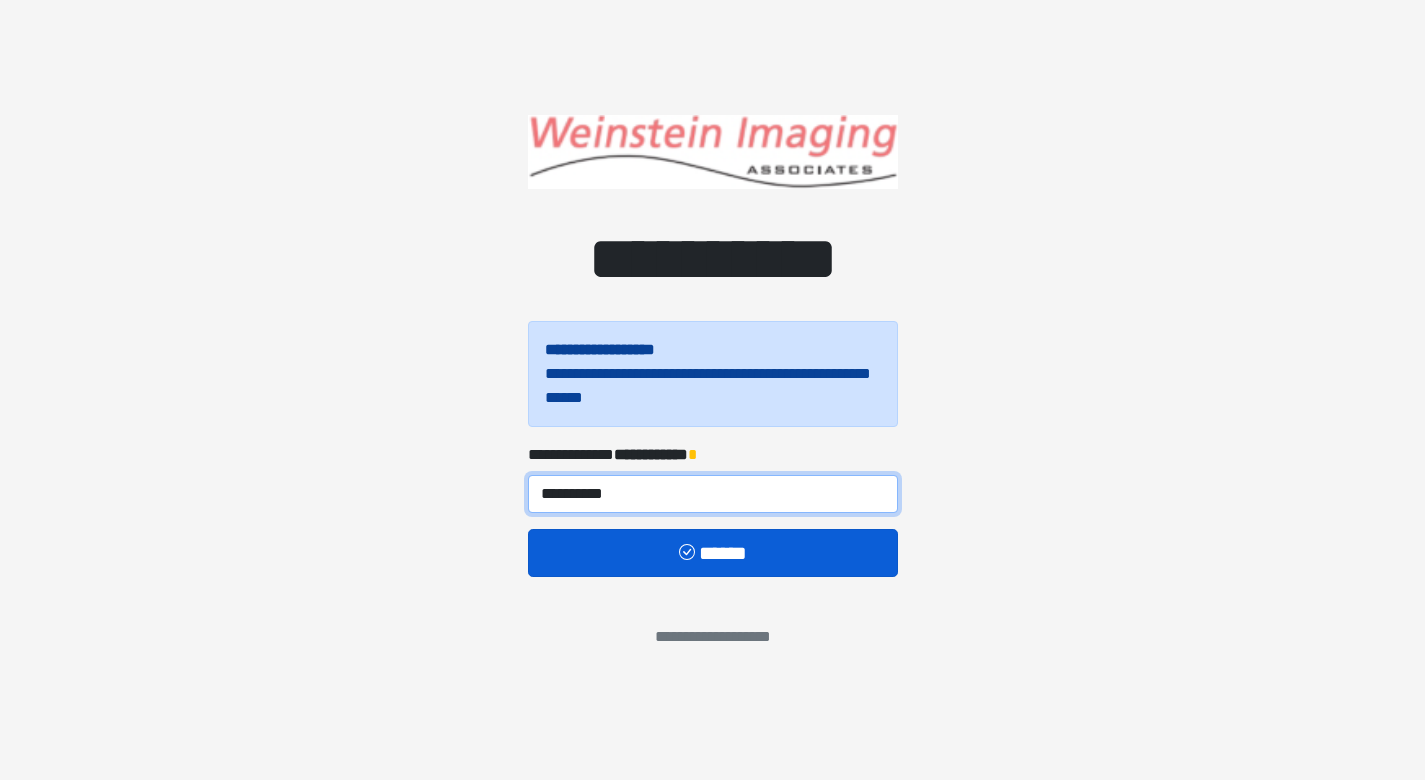 type on "**********" 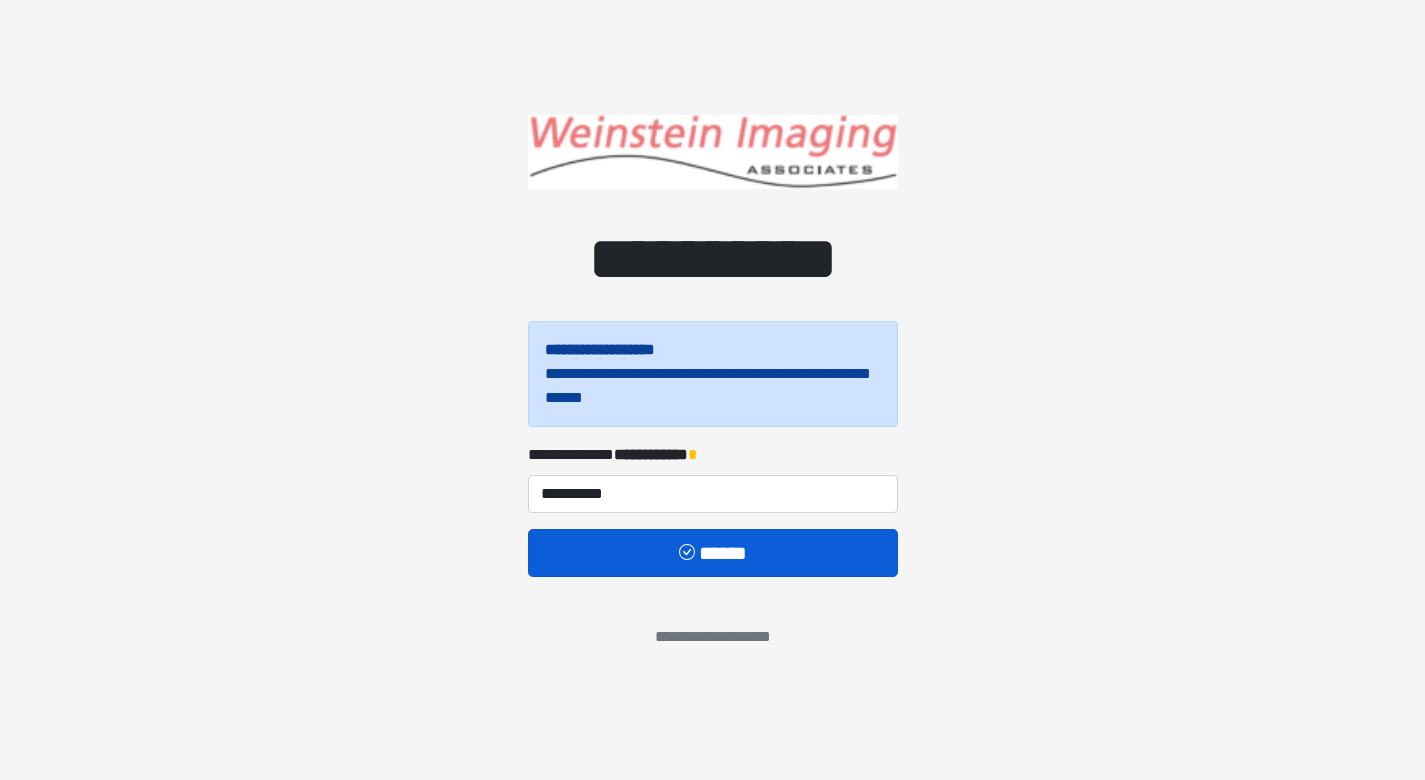 click on "******" at bounding box center (713, 553) 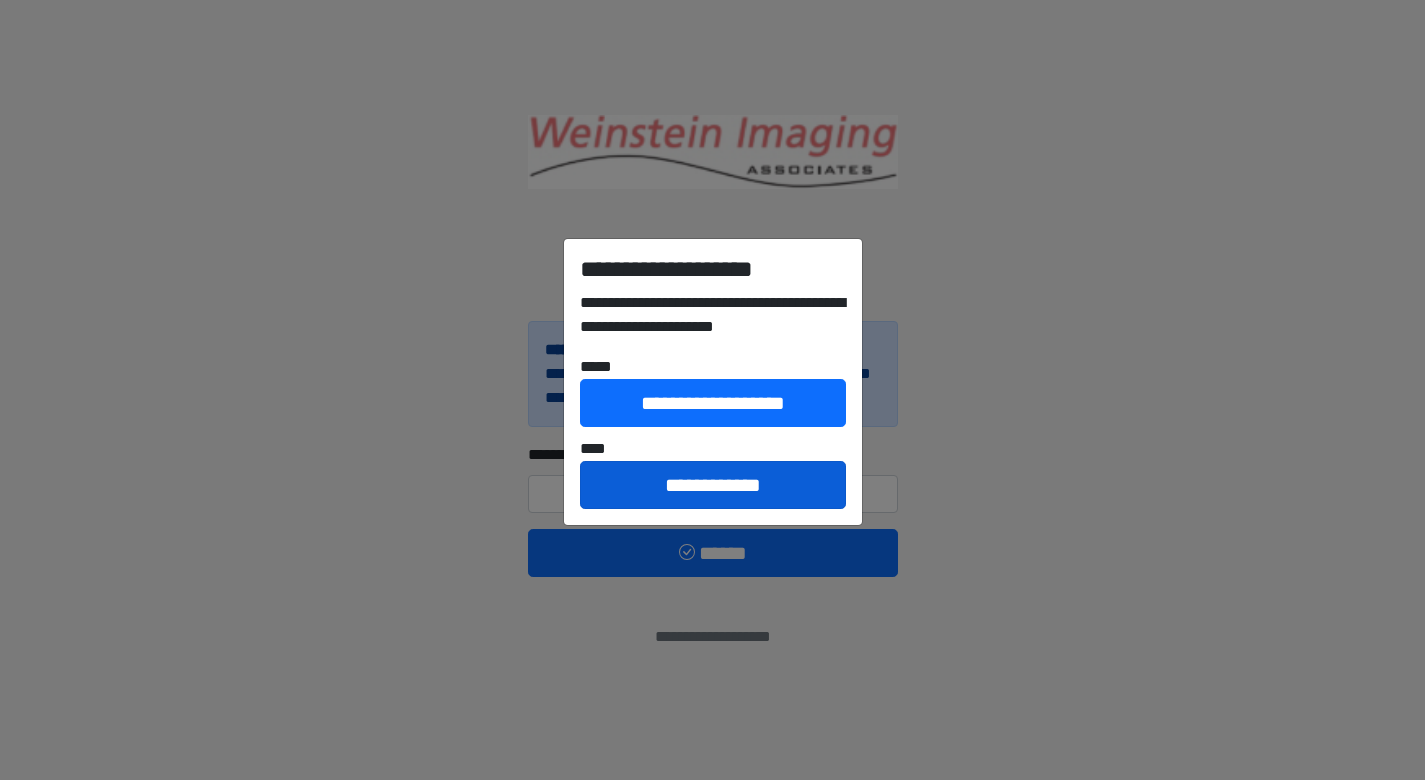click on "**********" at bounding box center (713, 485) 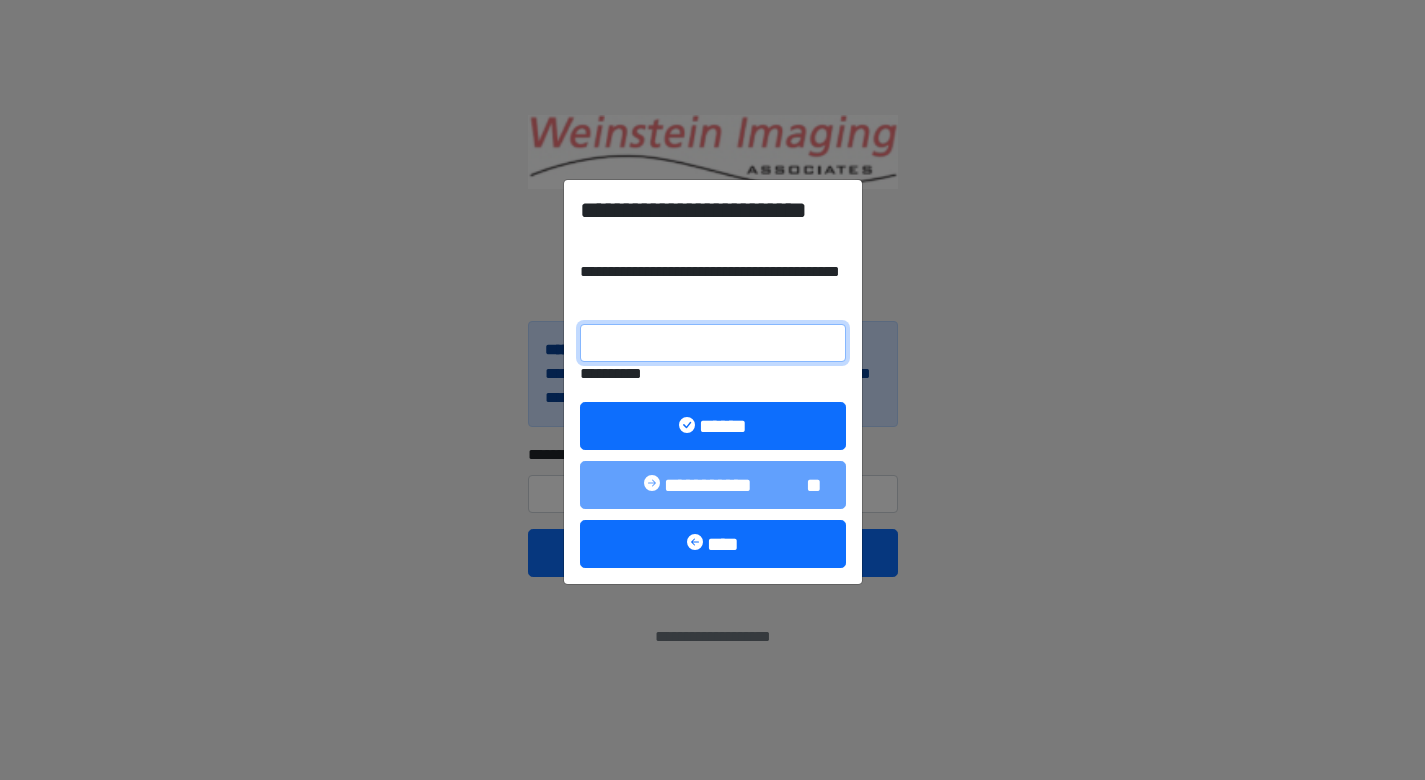 click on "**********" at bounding box center [713, 343] 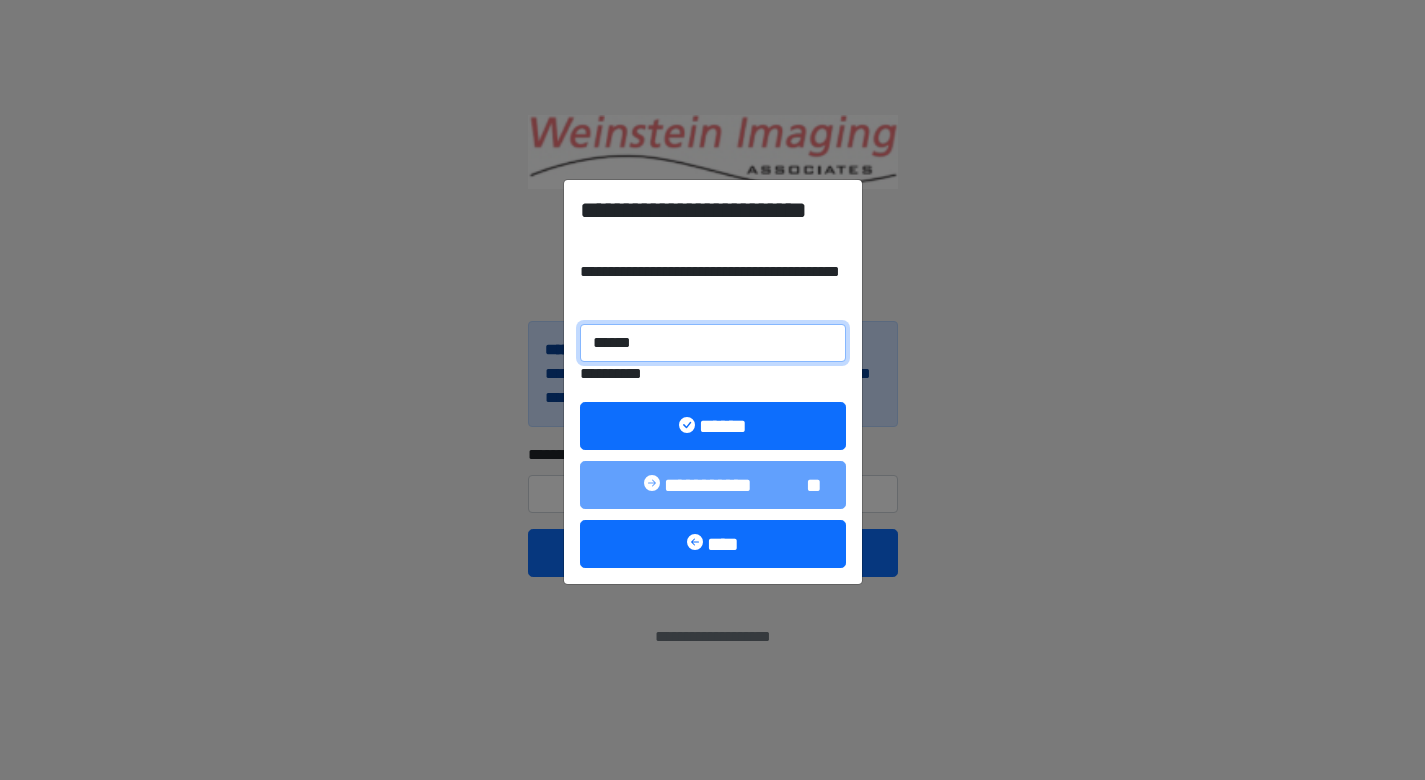 type on "******" 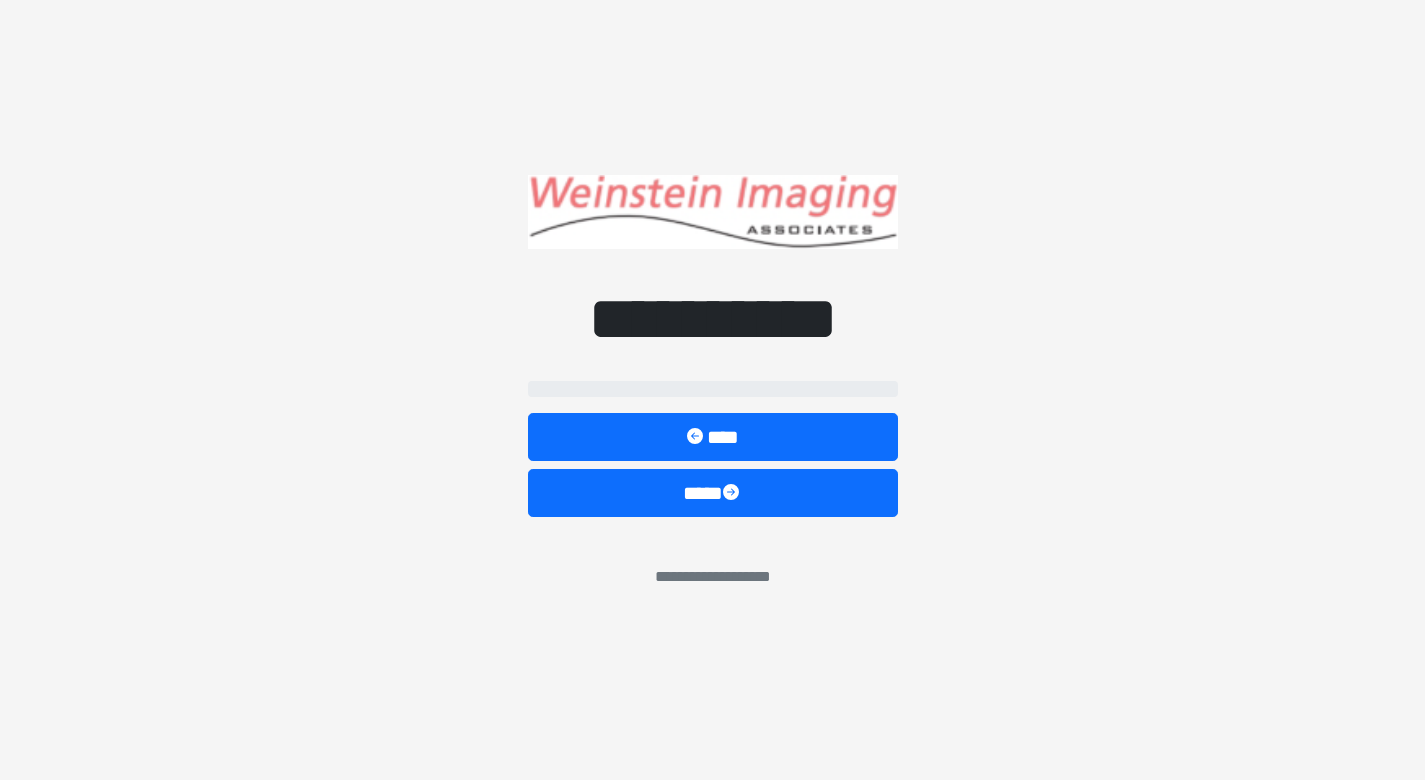 select on "*****" 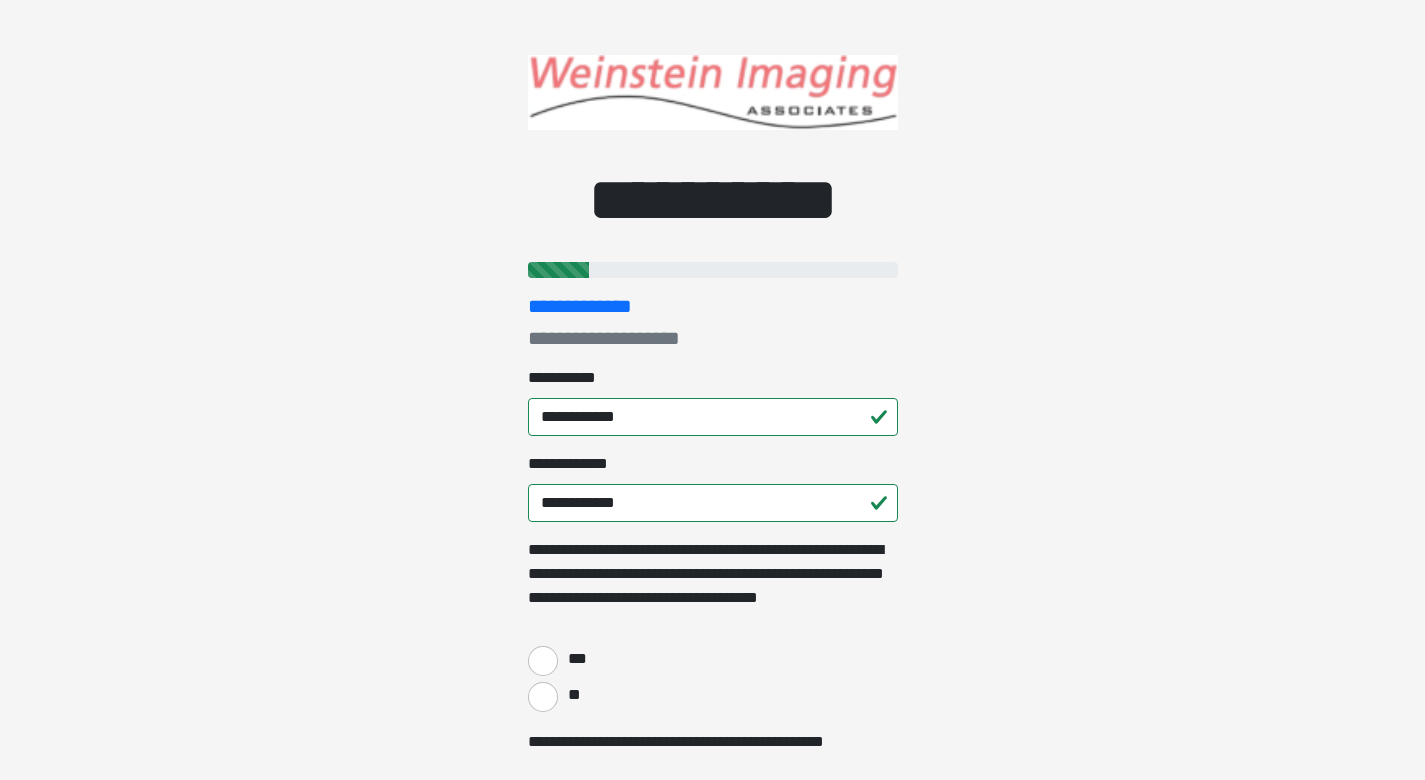 click on "***" at bounding box center [543, 661] 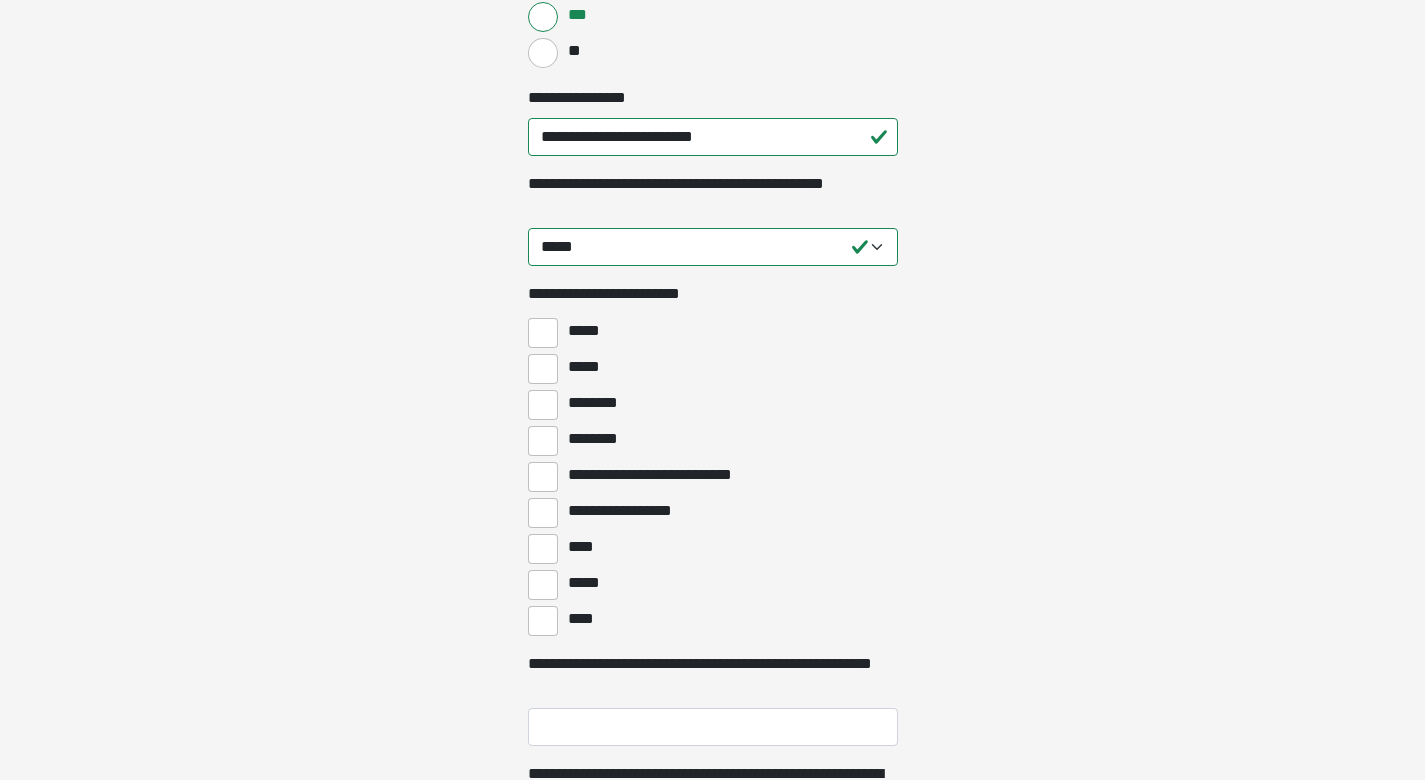 scroll, scrollTop: 647, scrollLeft: 0, axis: vertical 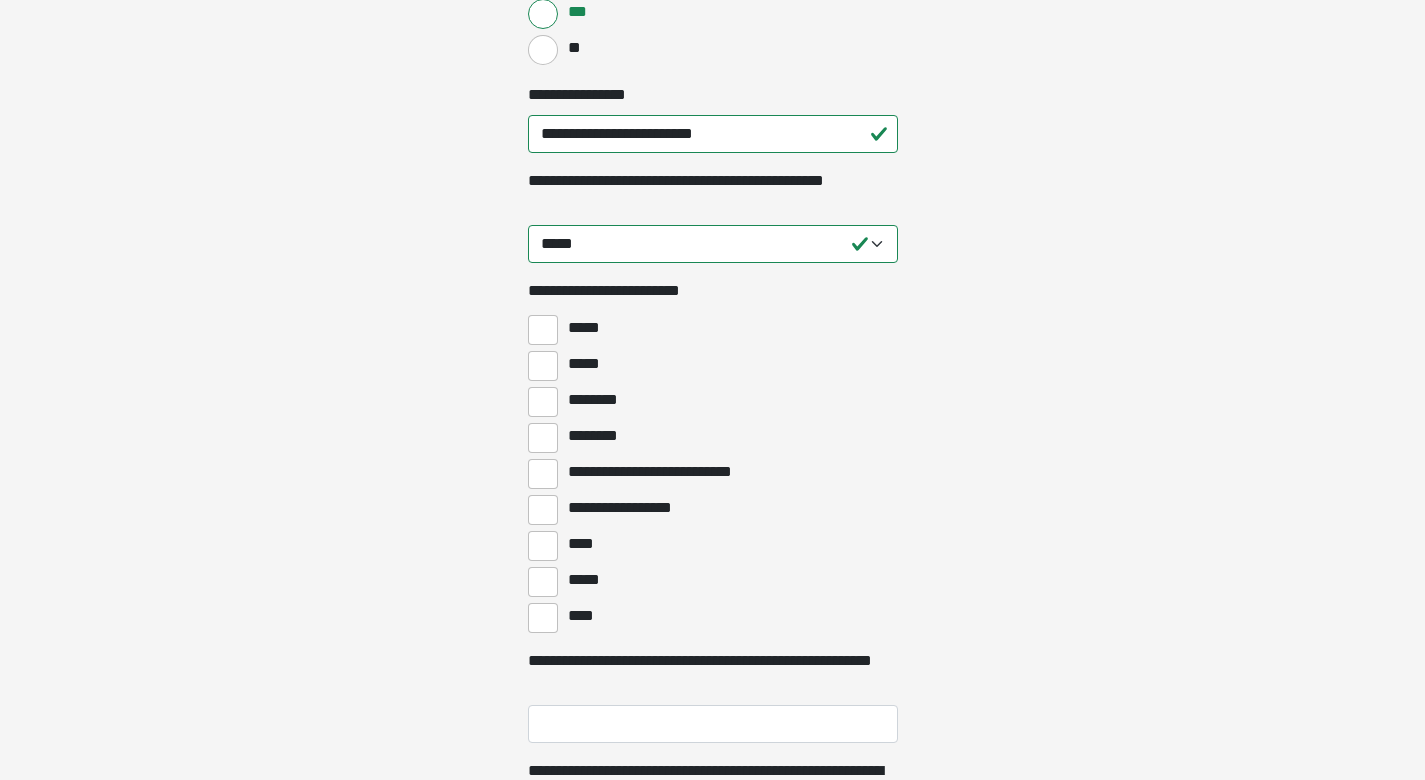 click on "*****" at bounding box center [543, 330] 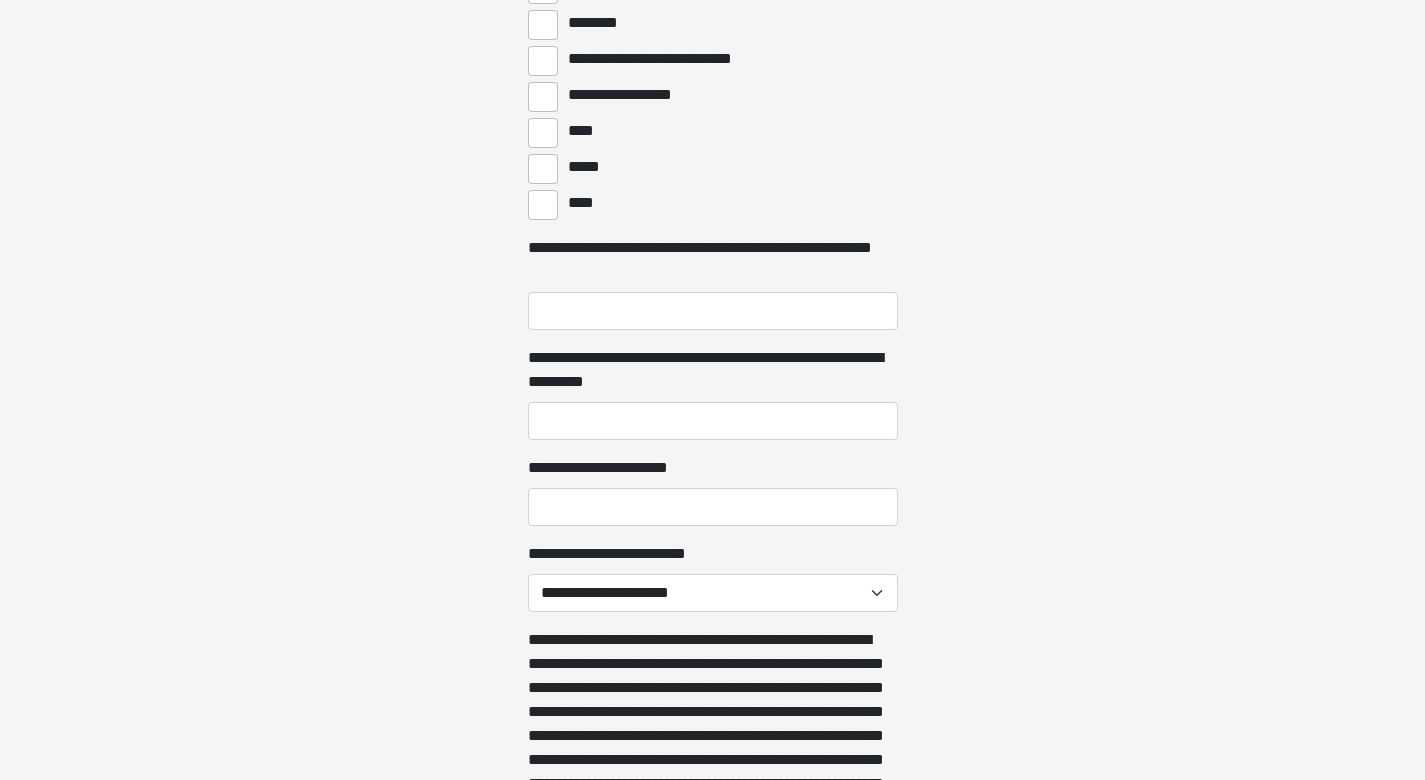 scroll, scrollTop: 1072, scrollLeft: 0, axis: vertical 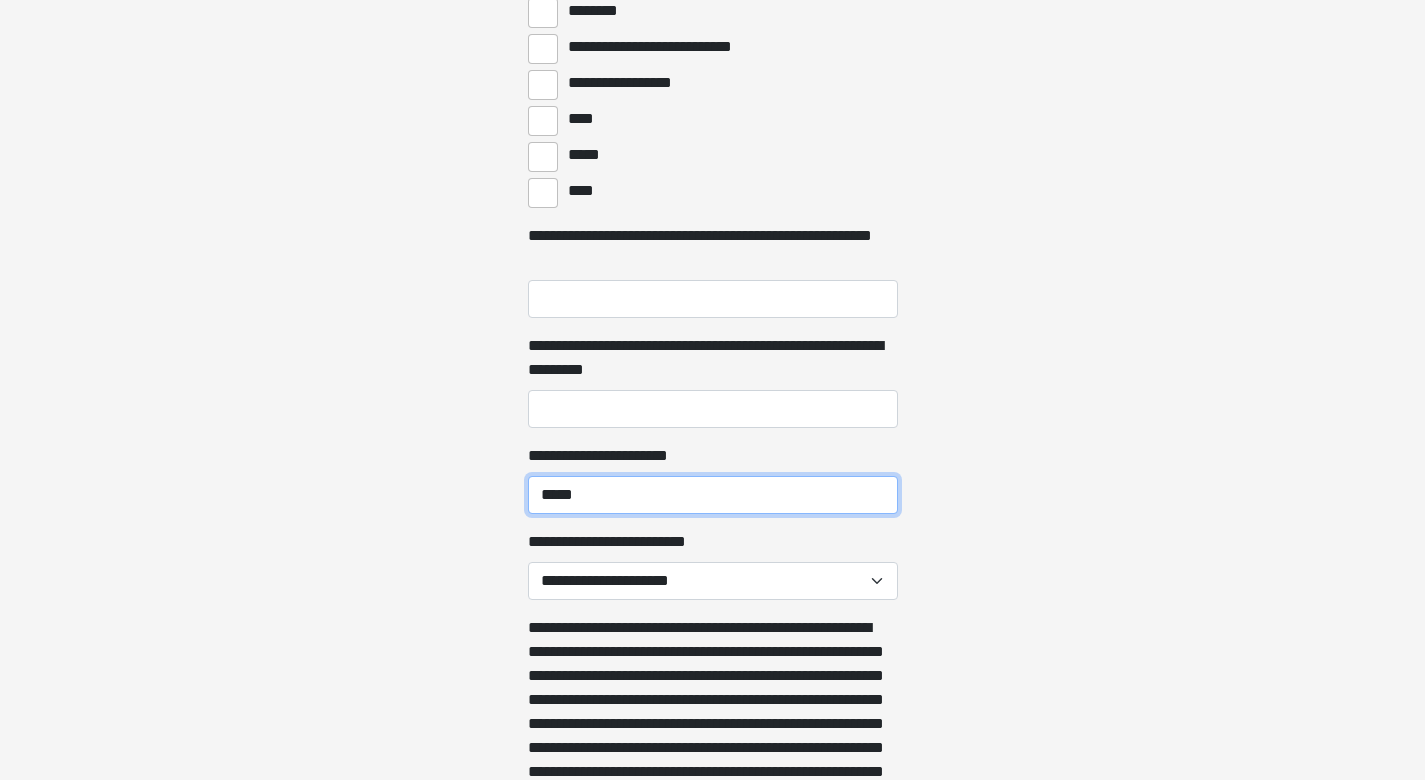 type on "****" 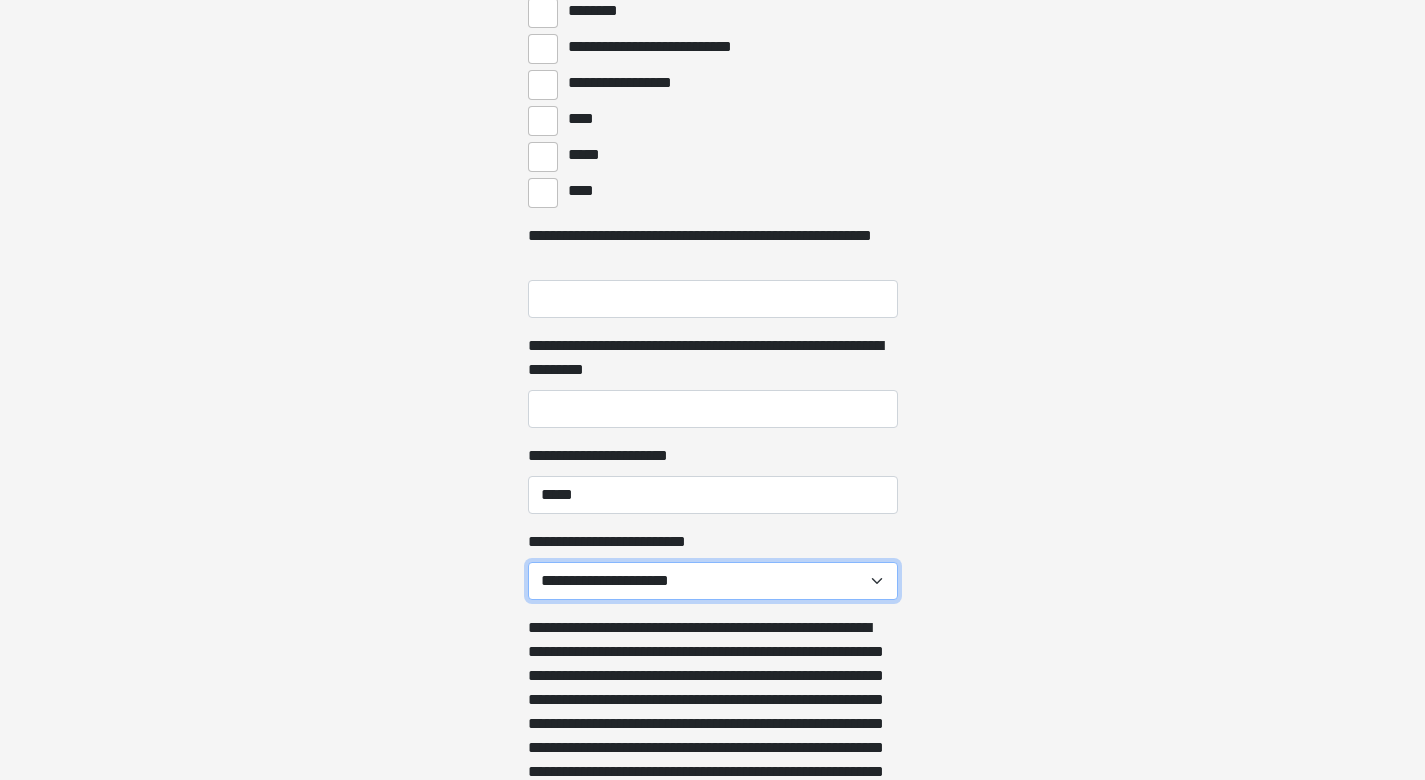 select on "******" 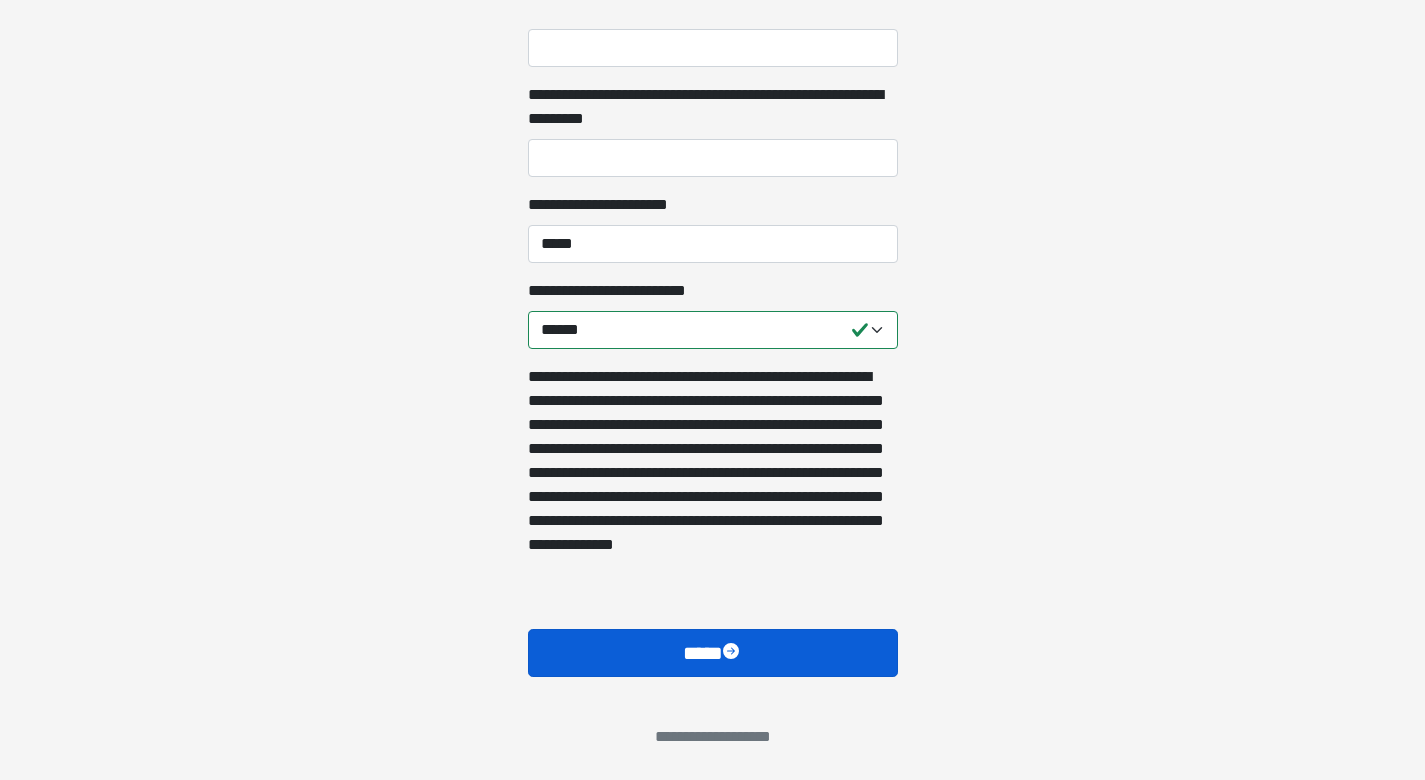 click on "****" at bounding box center (713, 653) 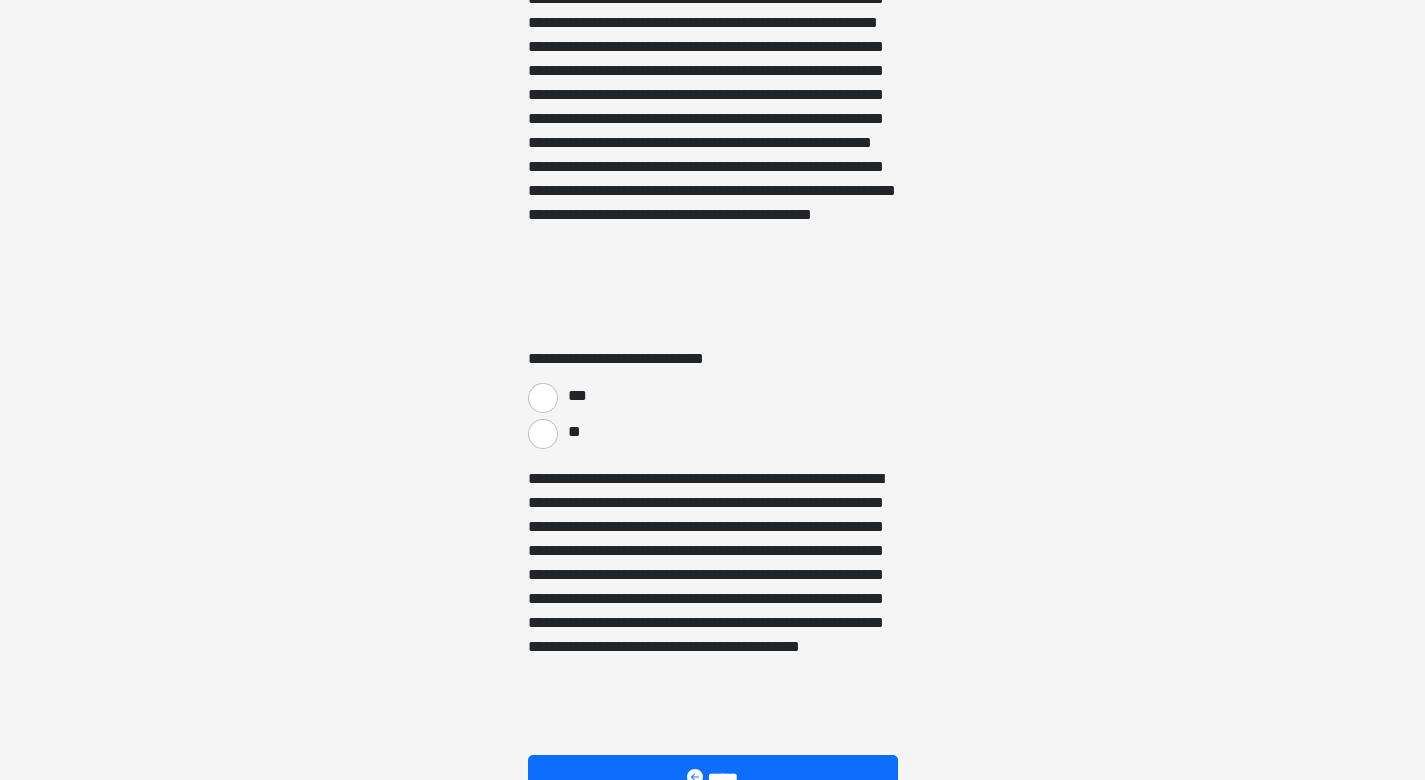 scroll, scrollTop: 3316, scrollLeft: 0, axis: vertical 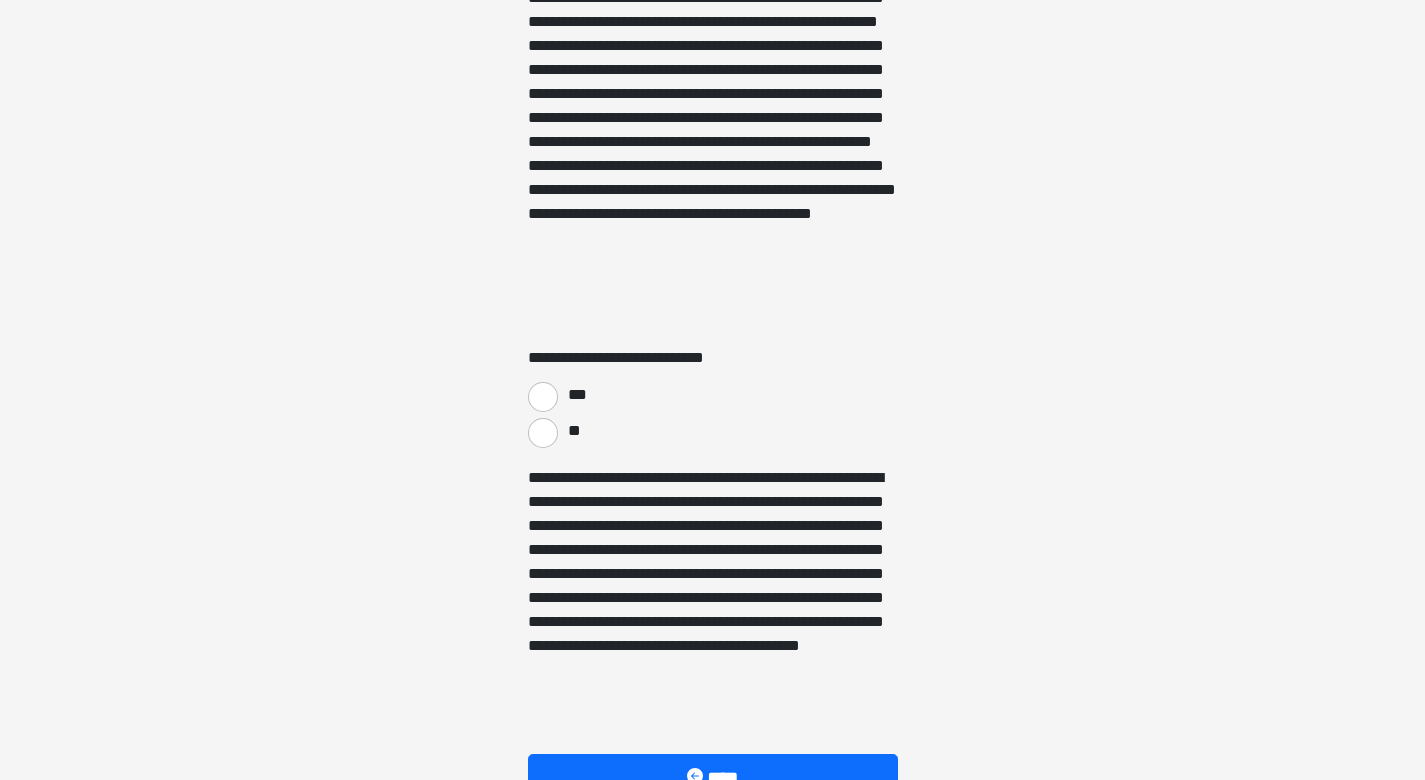 click on "**" at bounding box center (543, 433) 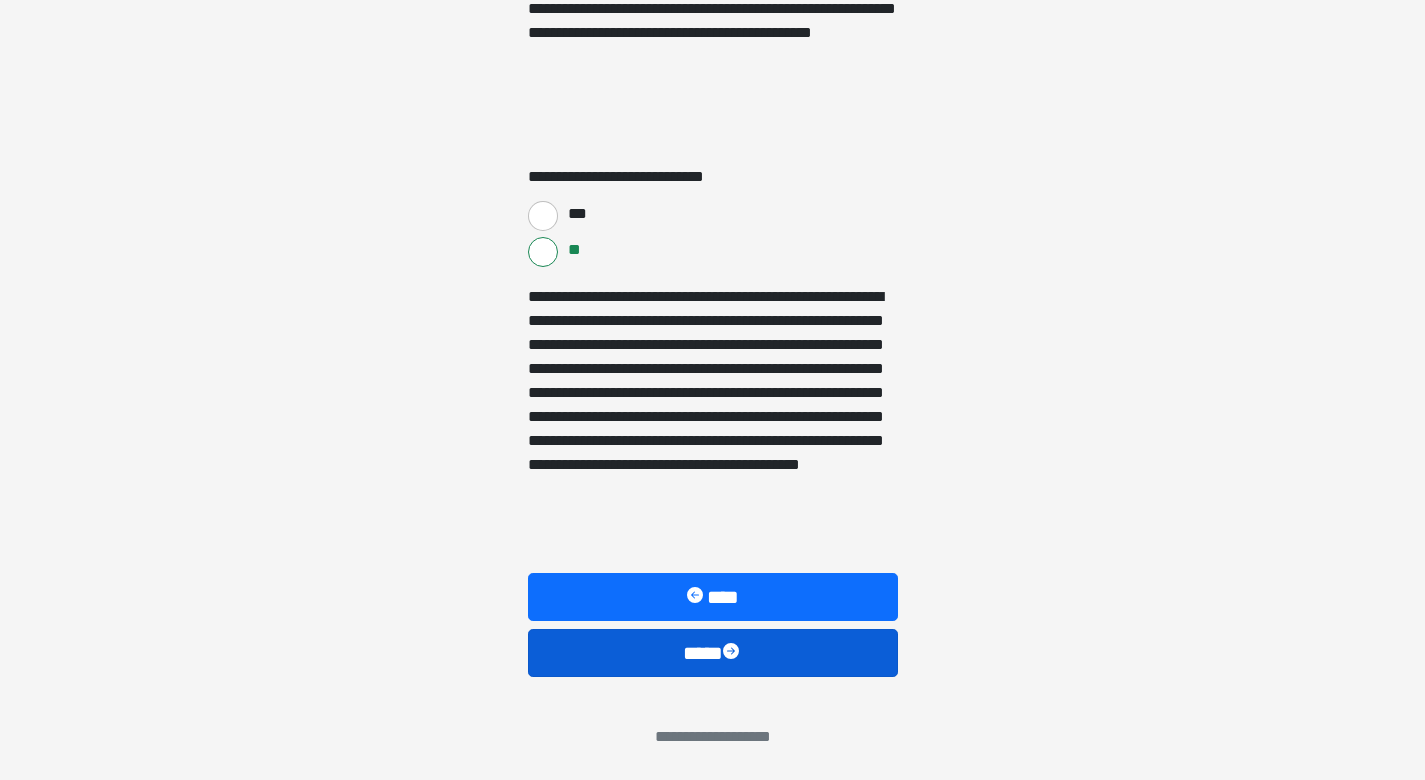 scroll, scrollTop: 3497, scrollLeft: 0, axis: vertical 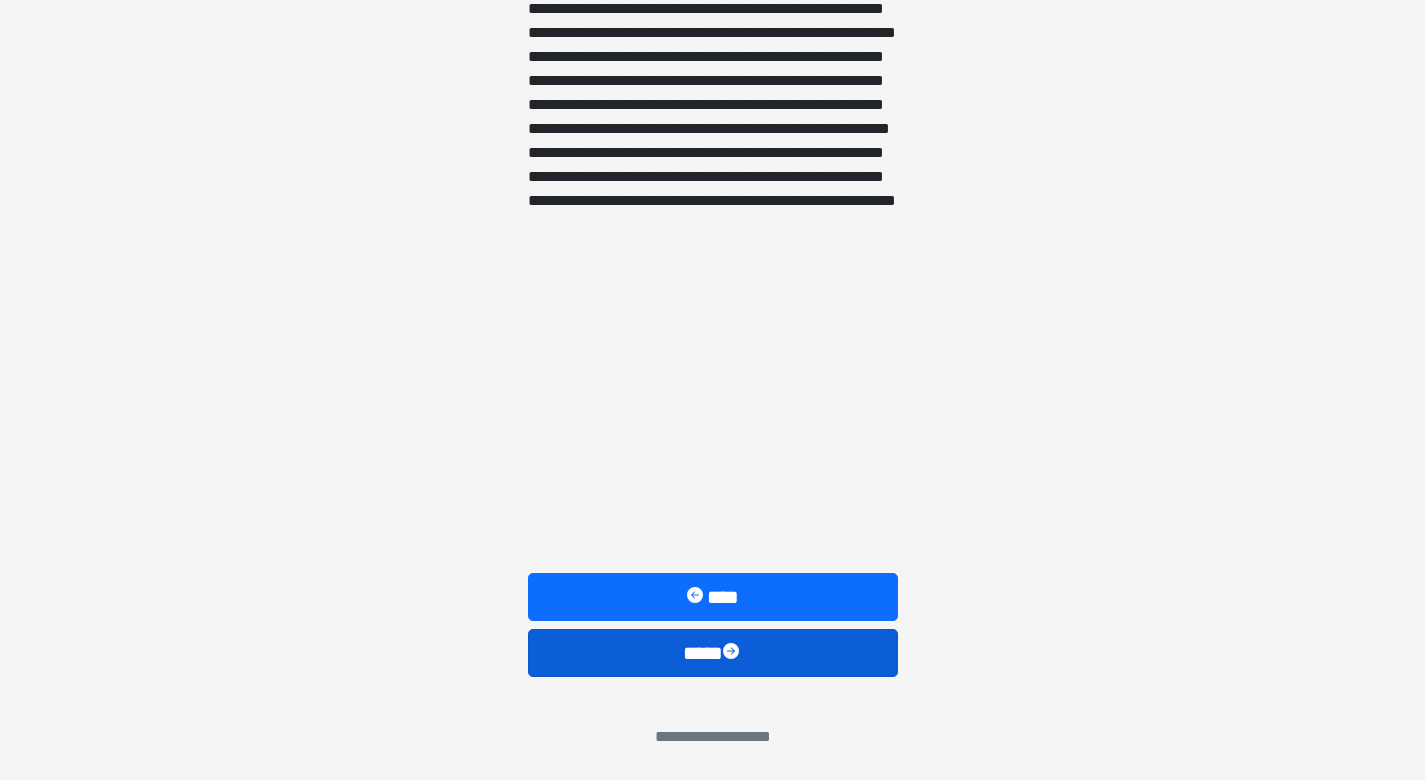 click on "****" at bounding box center [713, 653] 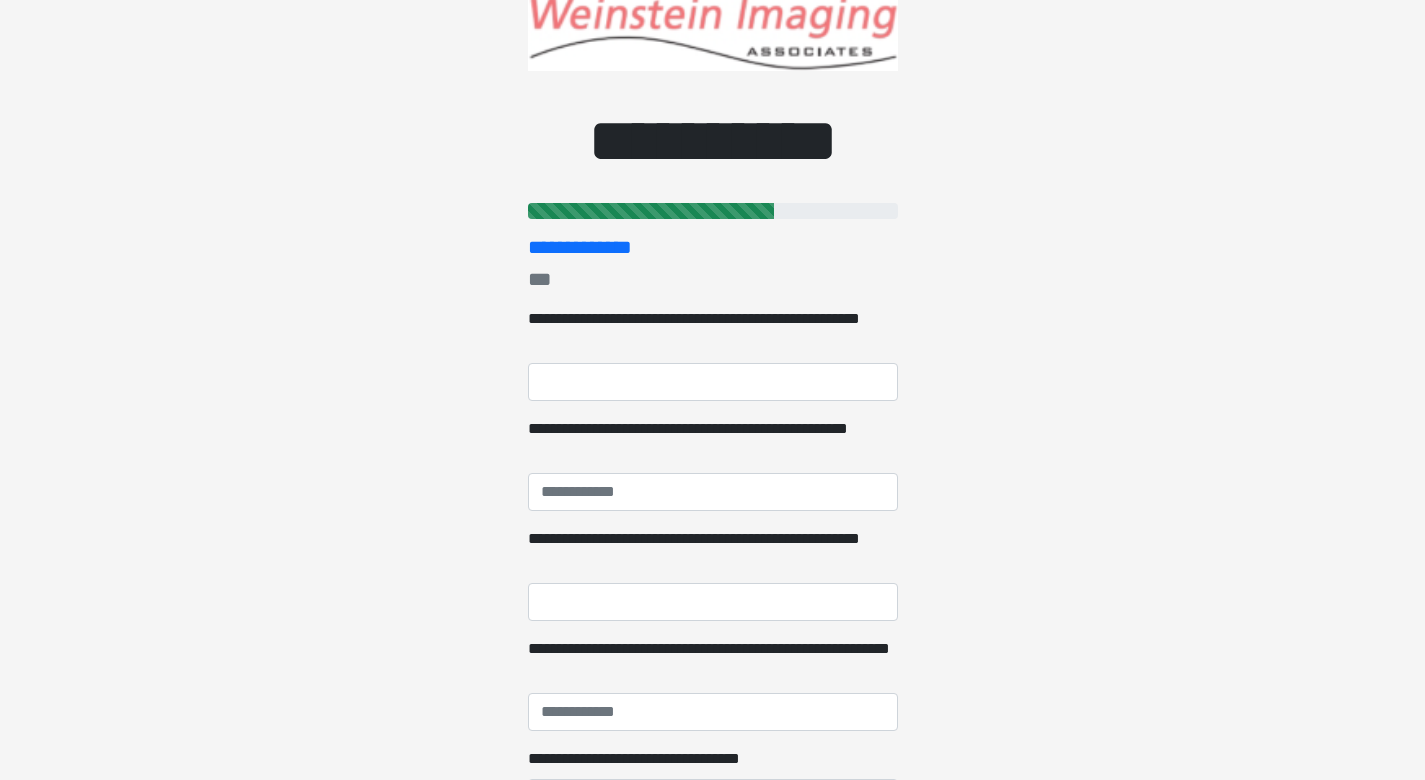 scroll, scrollTop: 63, scrollLeft: 0, axis: vertical 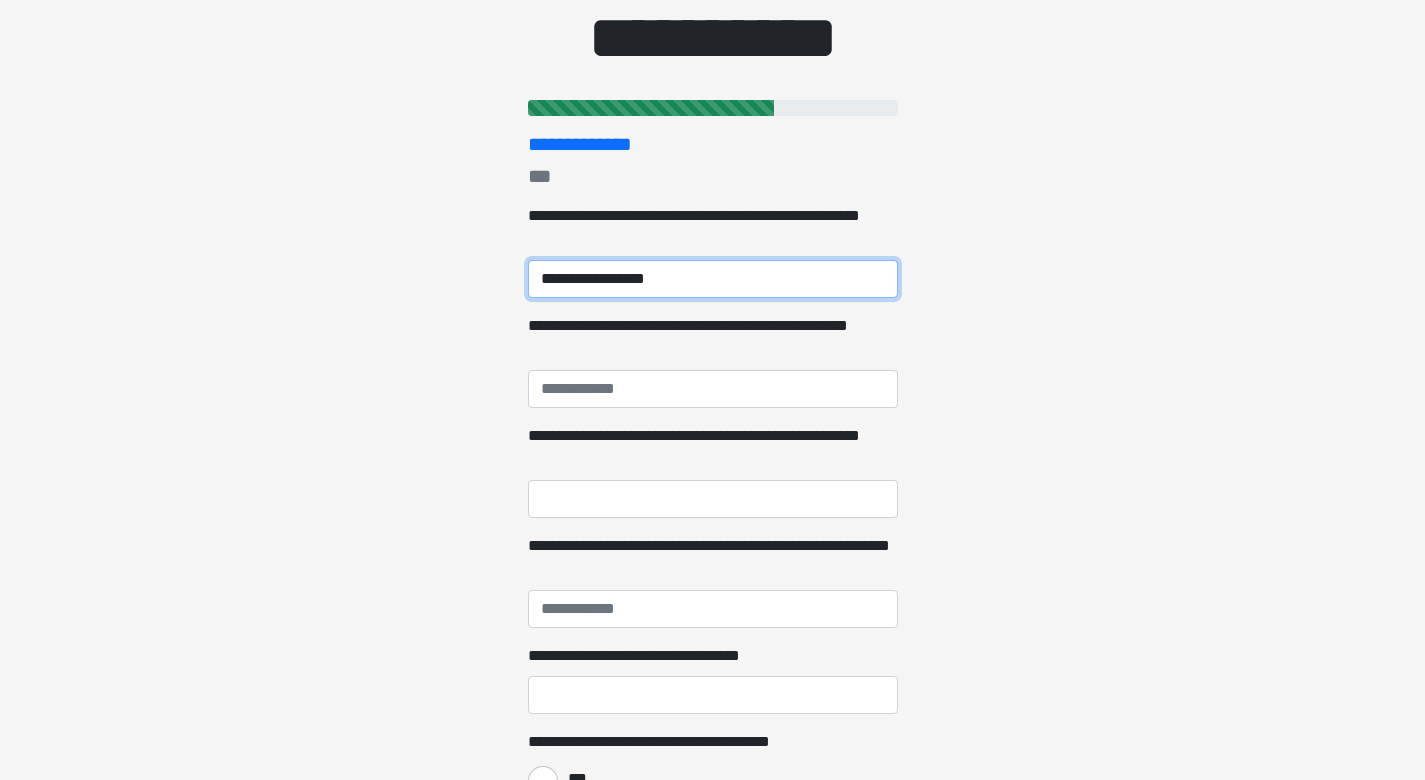type on "**********" 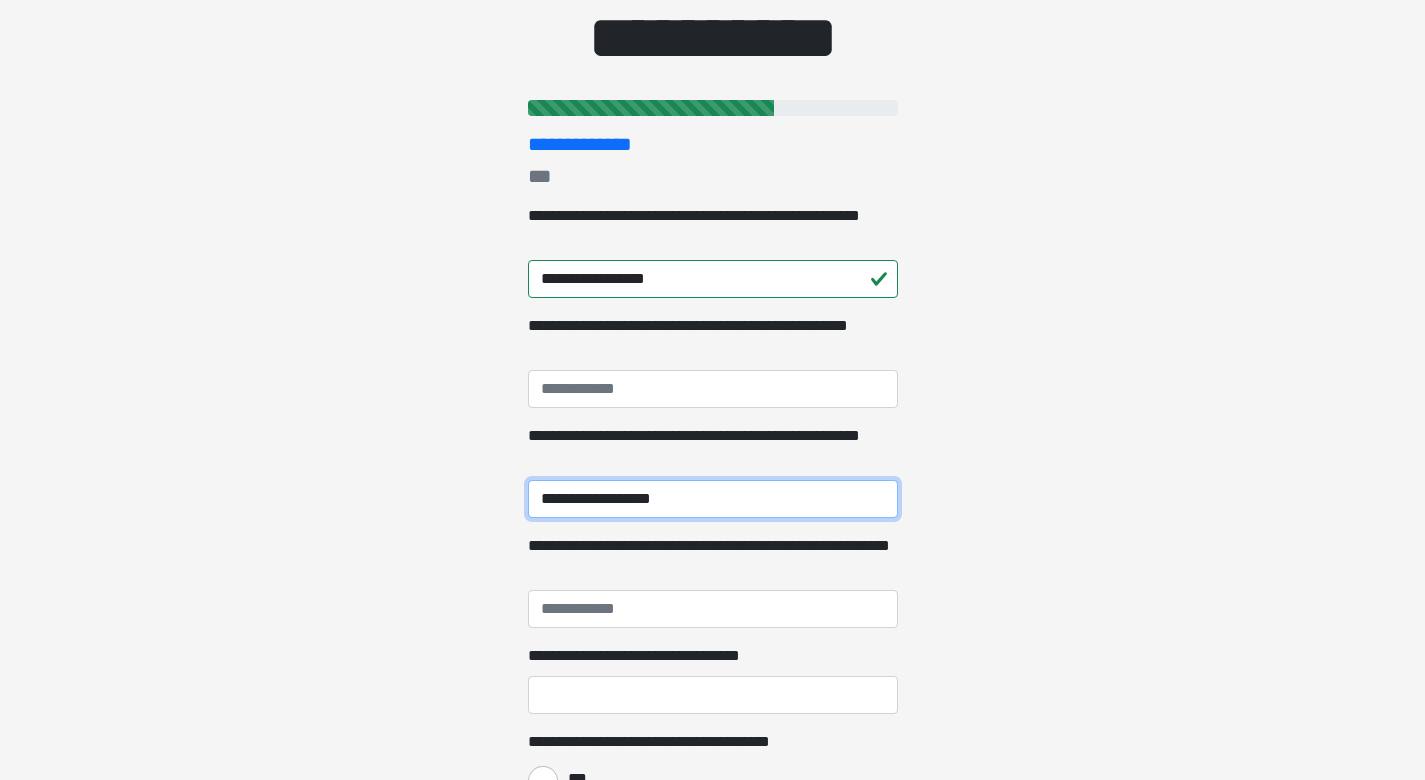 type on "**********" 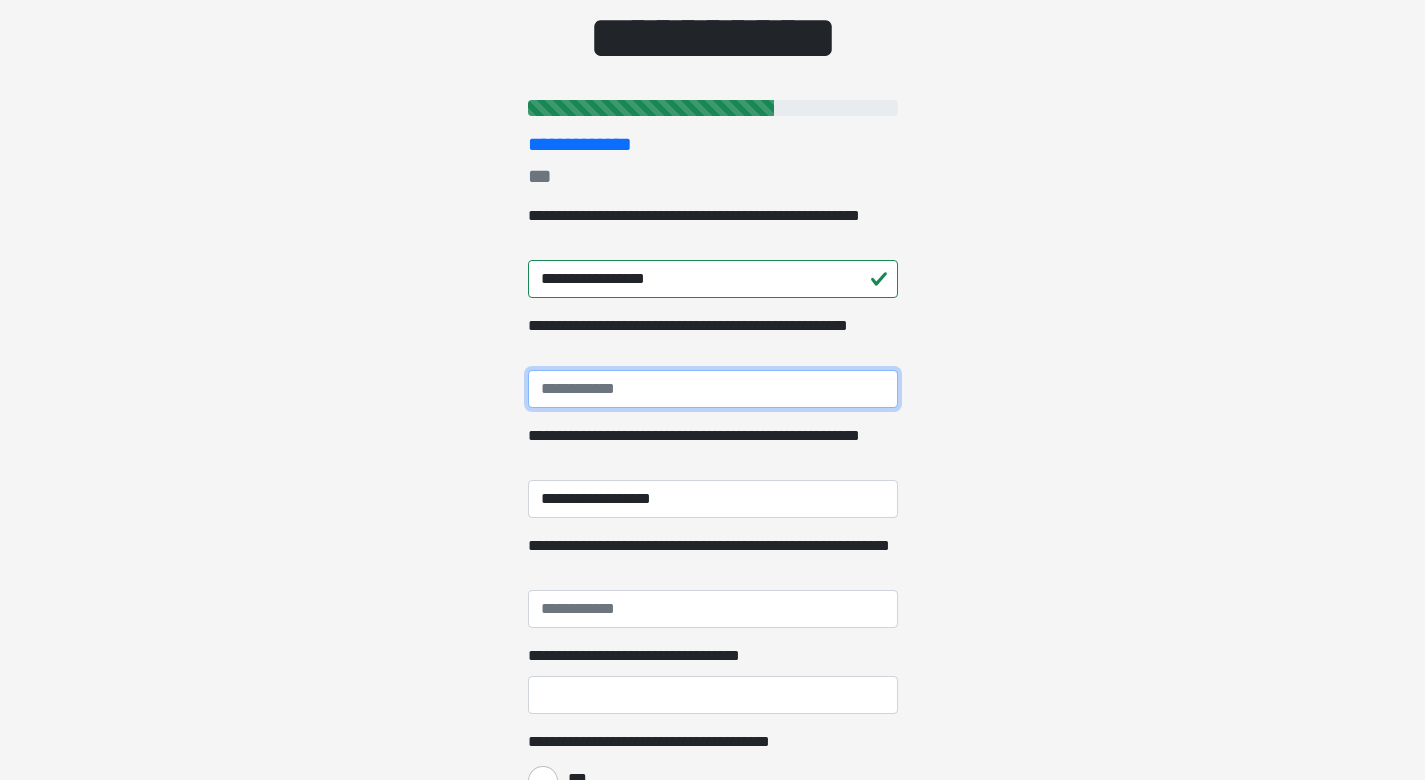 paste on "**********" 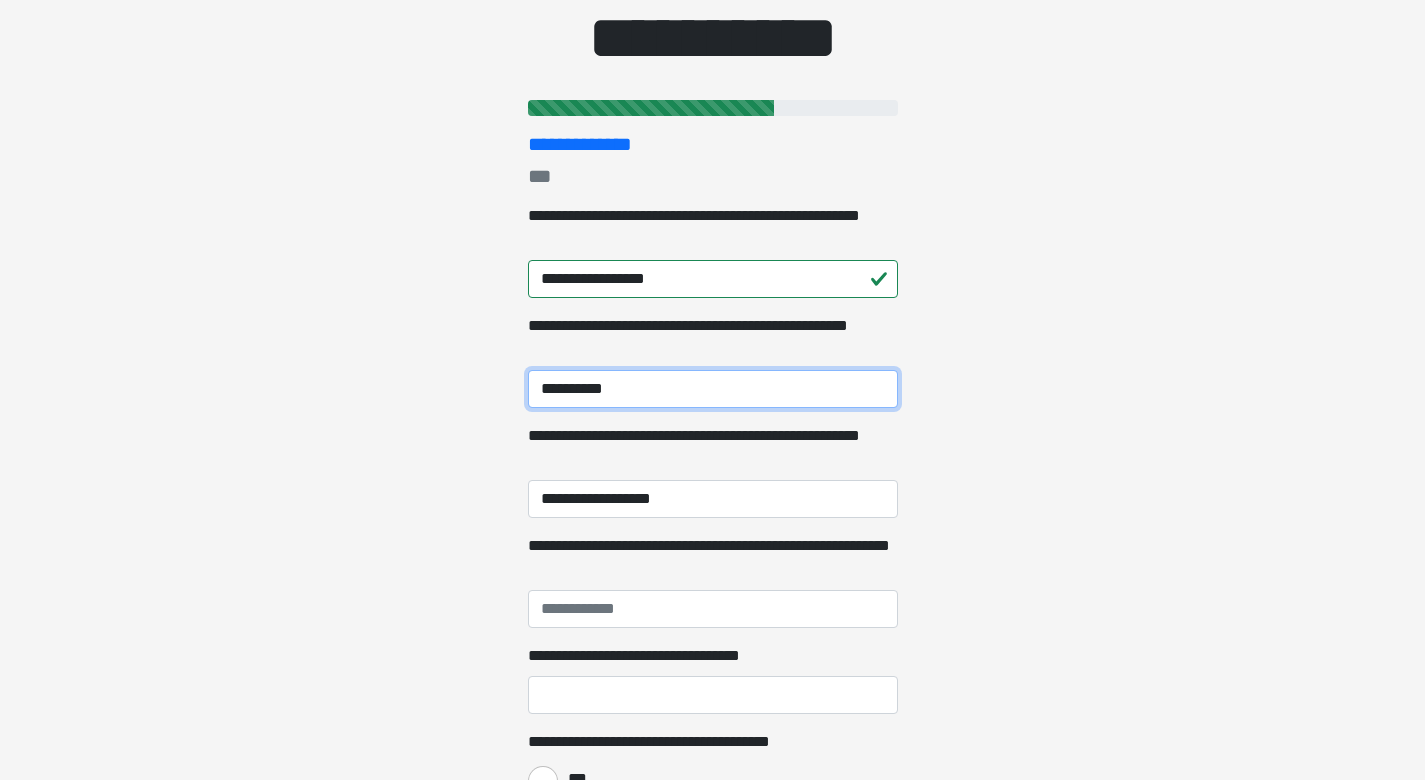 drag, startPoint x: 655, startPoint y: 391, endPoint x: 488, endPoint y: 380, distance: 167.36188 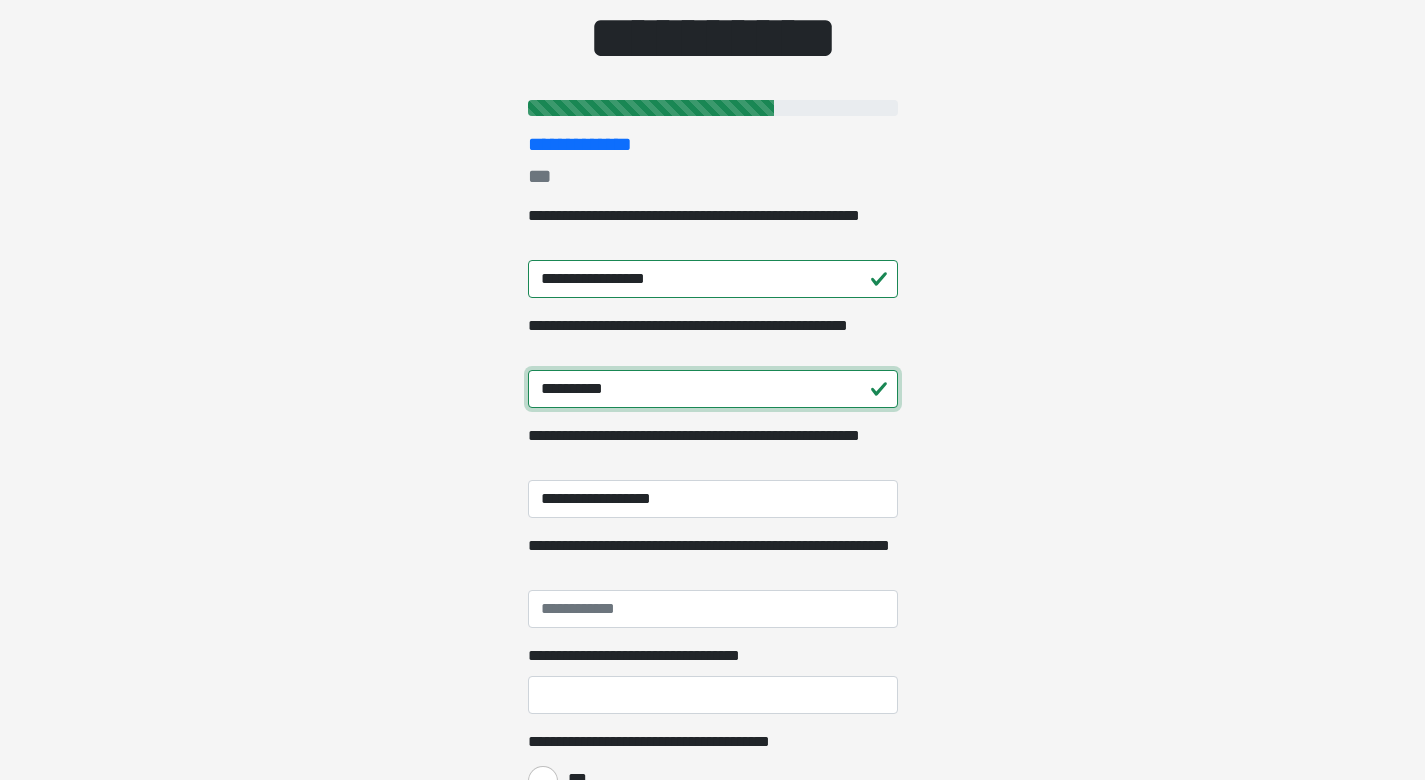 click on "**********" at bounding box center (713, 389) 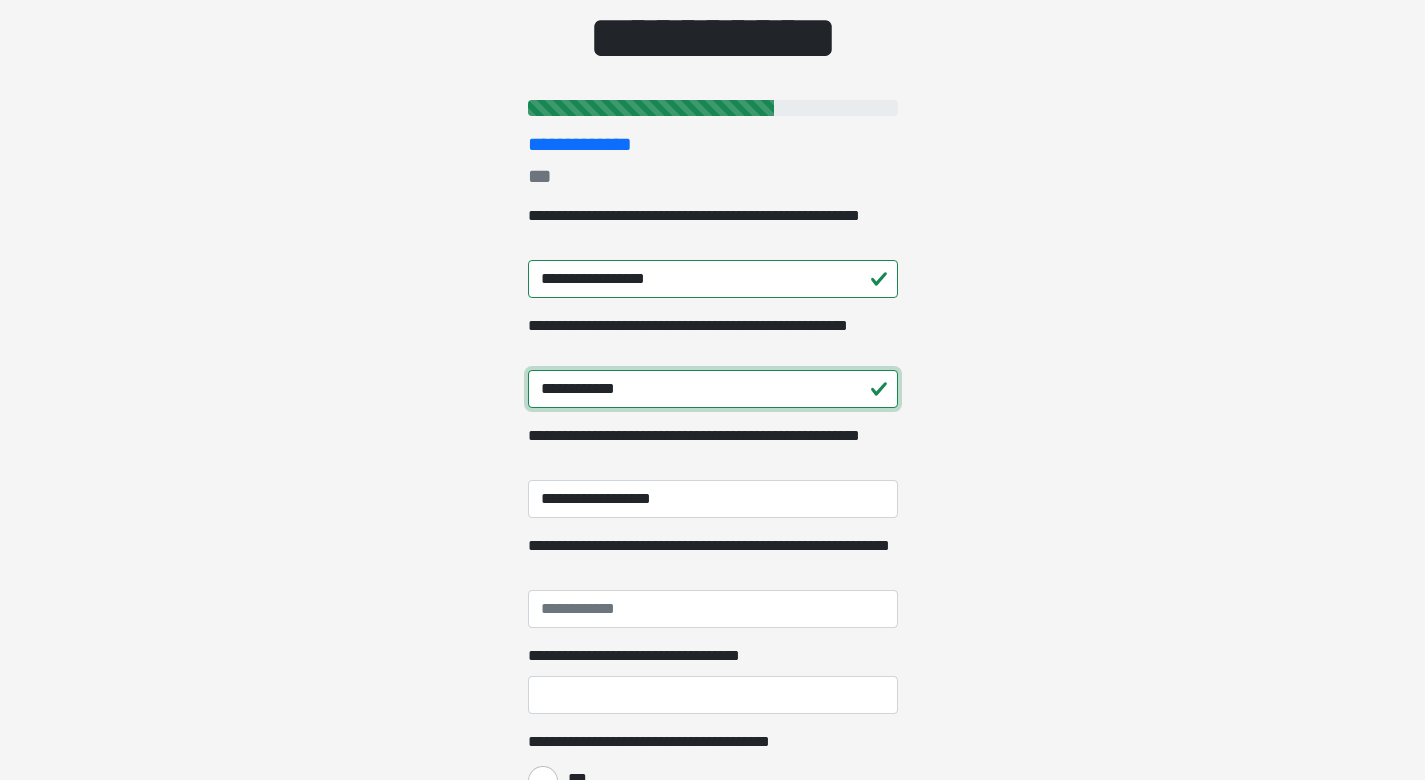 type on "**********" 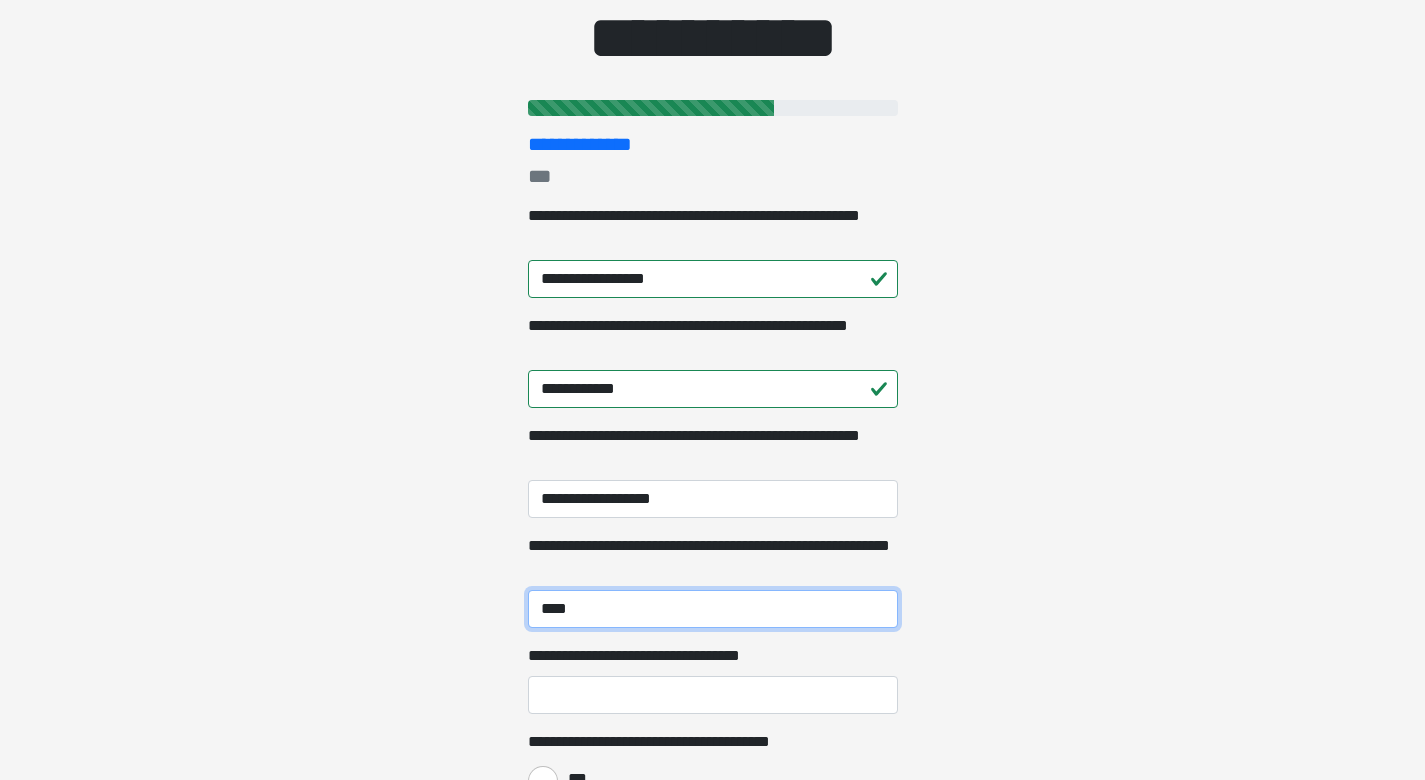 paste on "*******" 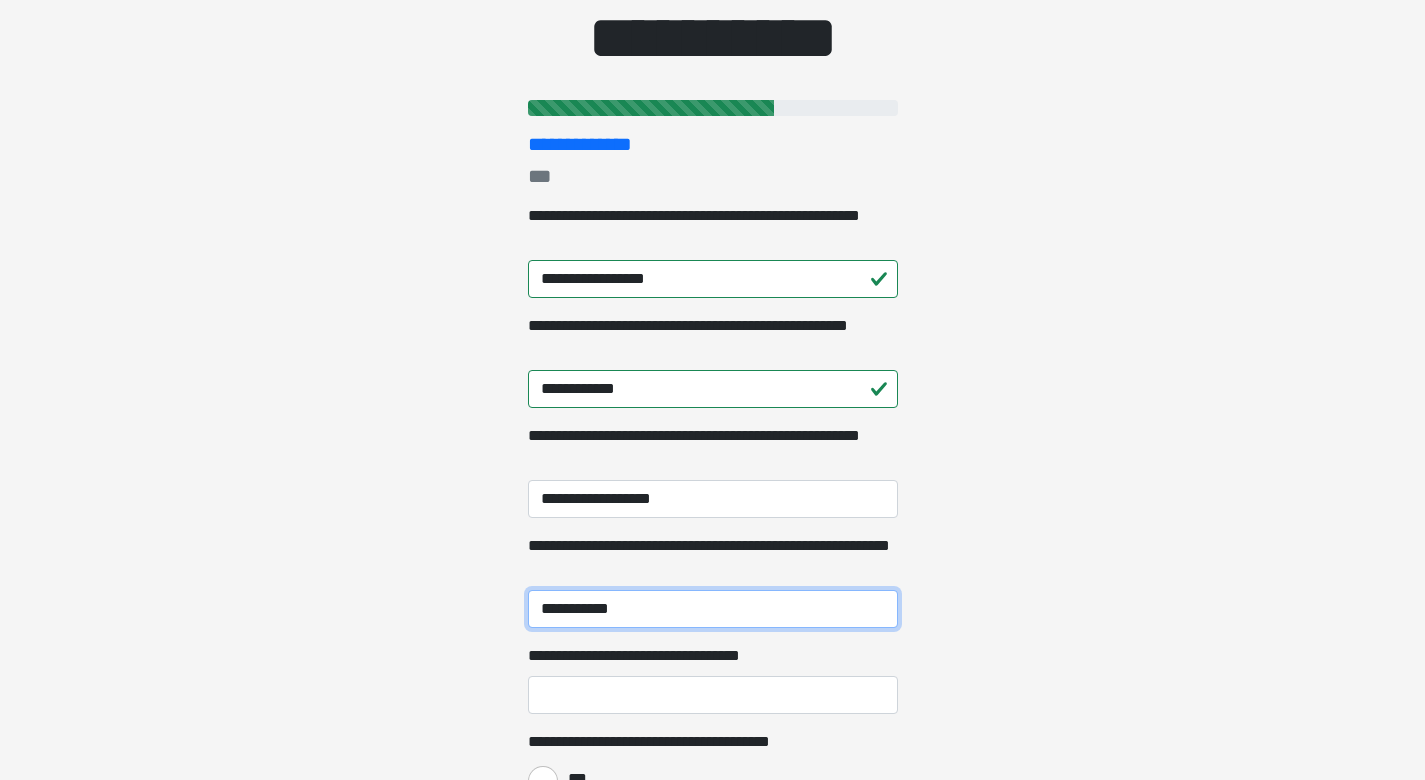 click on "**********" at bounding box center [713, 609] 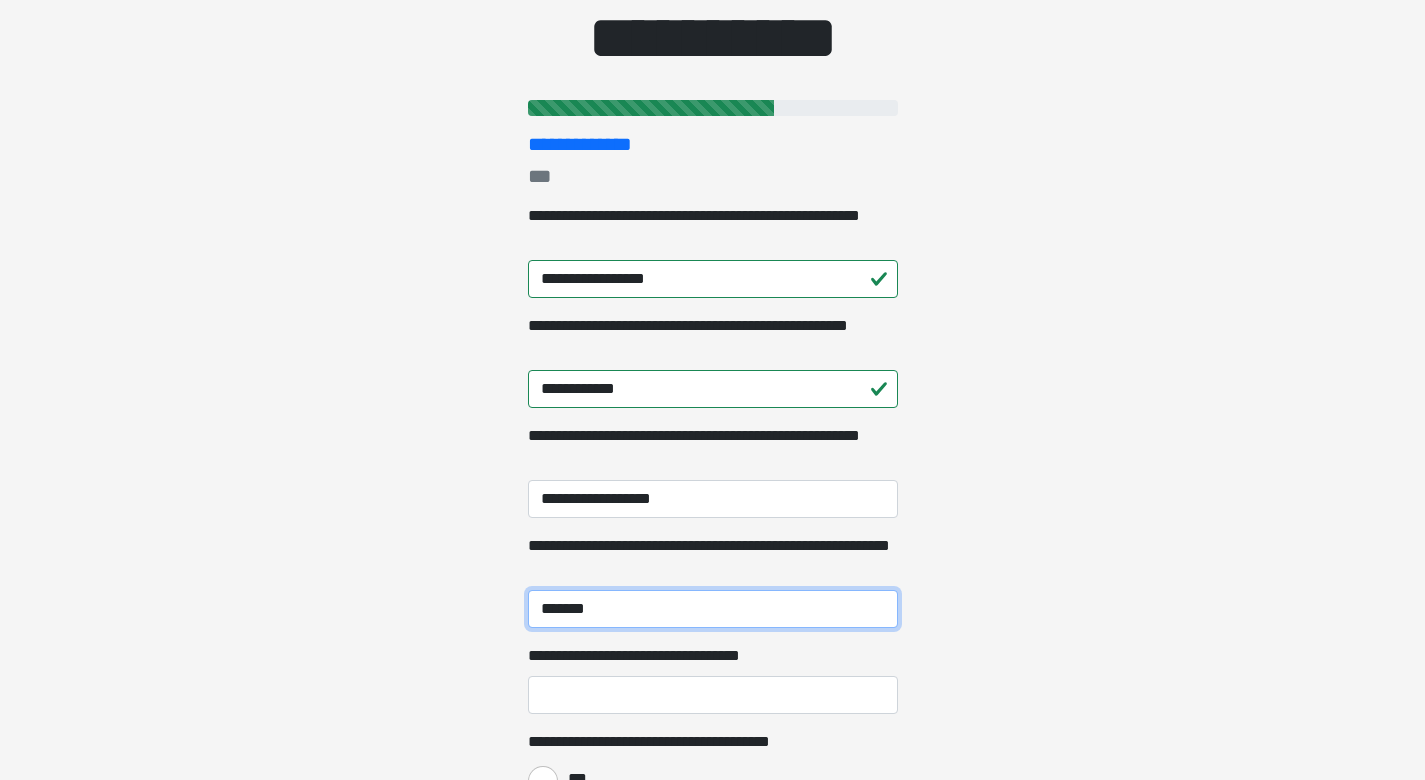 click on "*******" at bounding box center [713, 609] 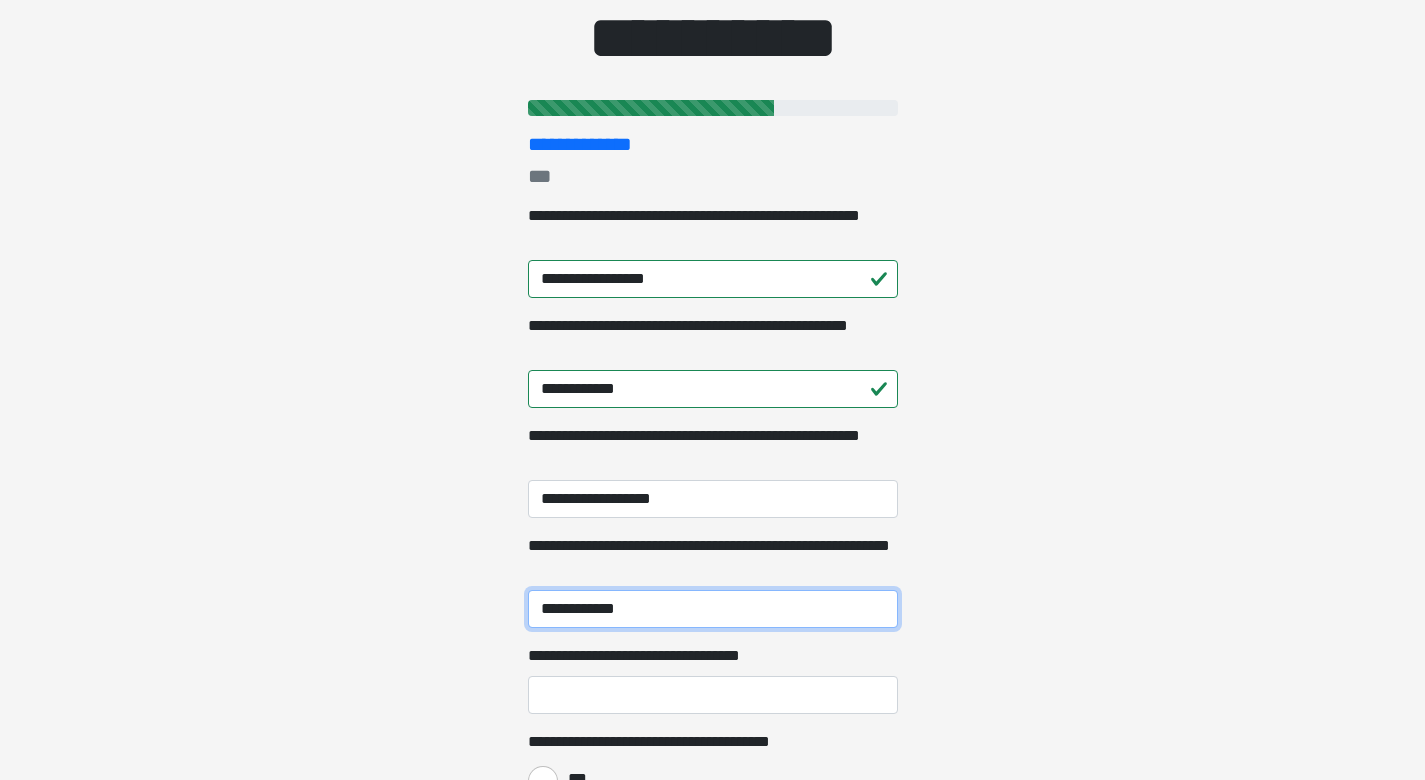 type on "**********" 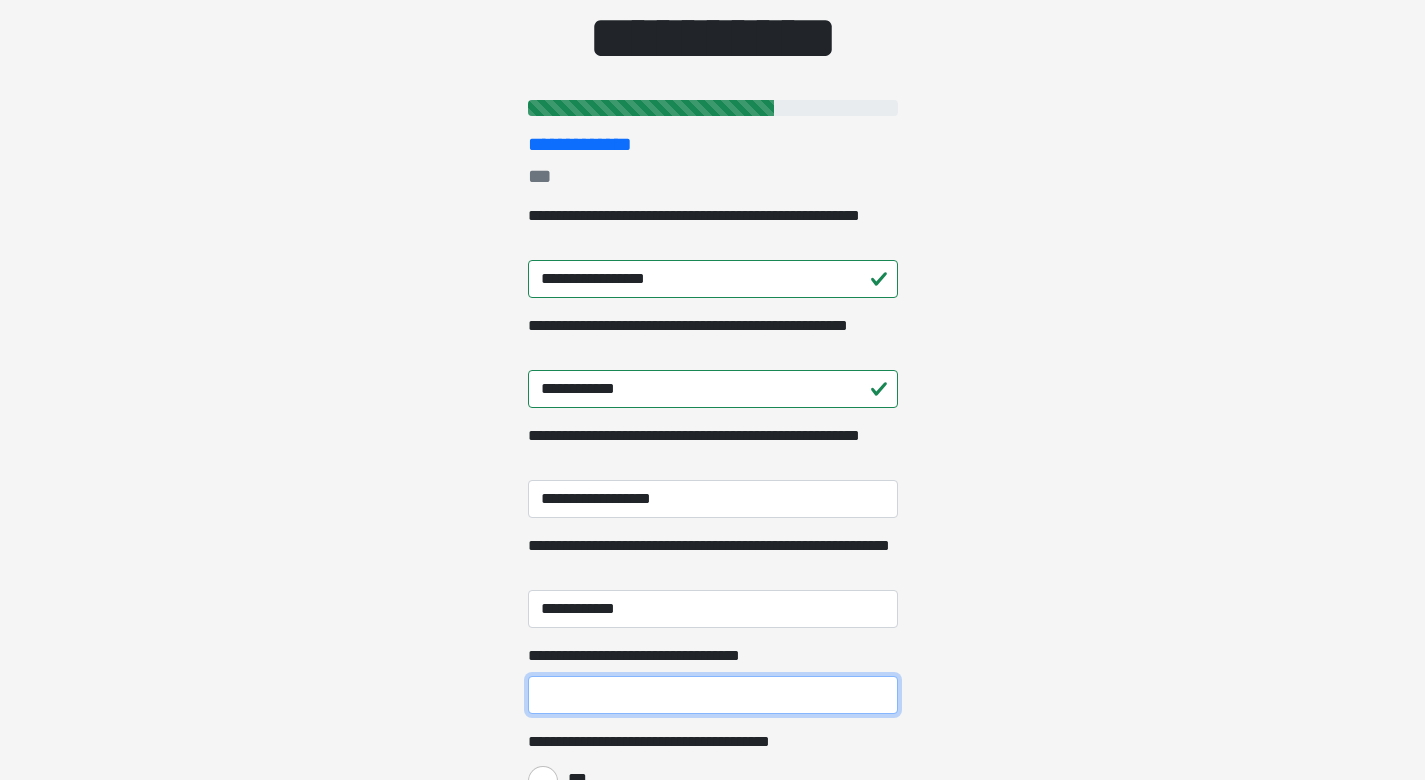 click on "**********" at bounding box center [713, 695] 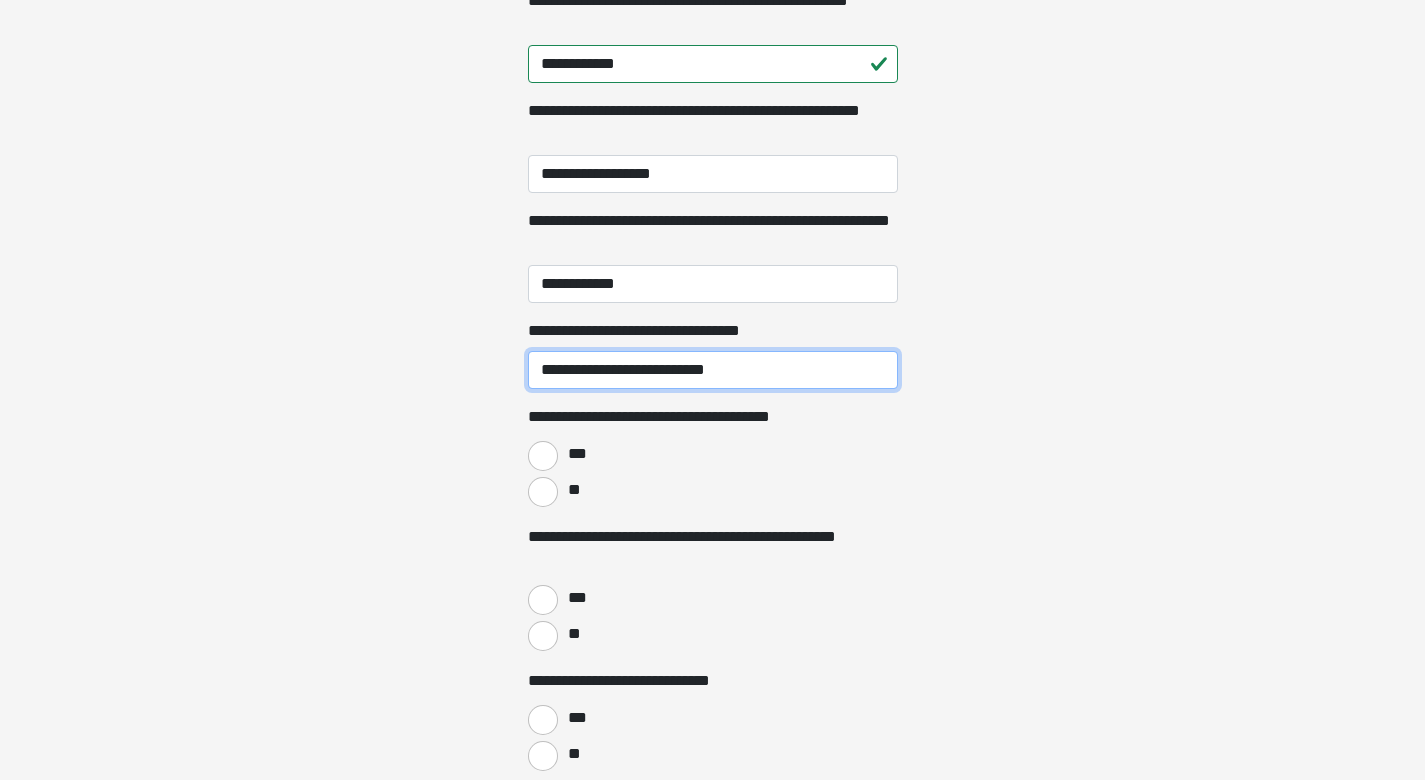 scroll, scrollTop: 491, scrollLeft: 0, axis: vertical 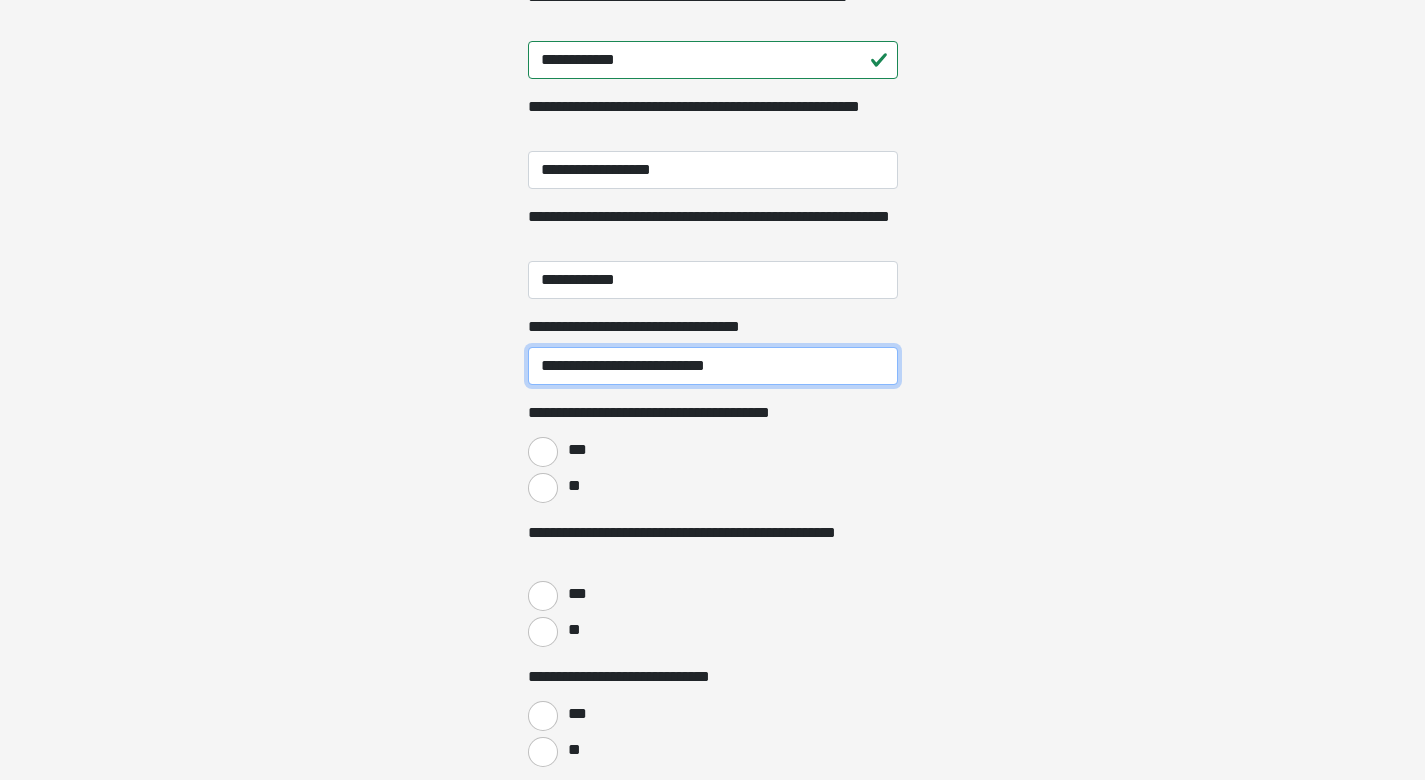 type on "**********" 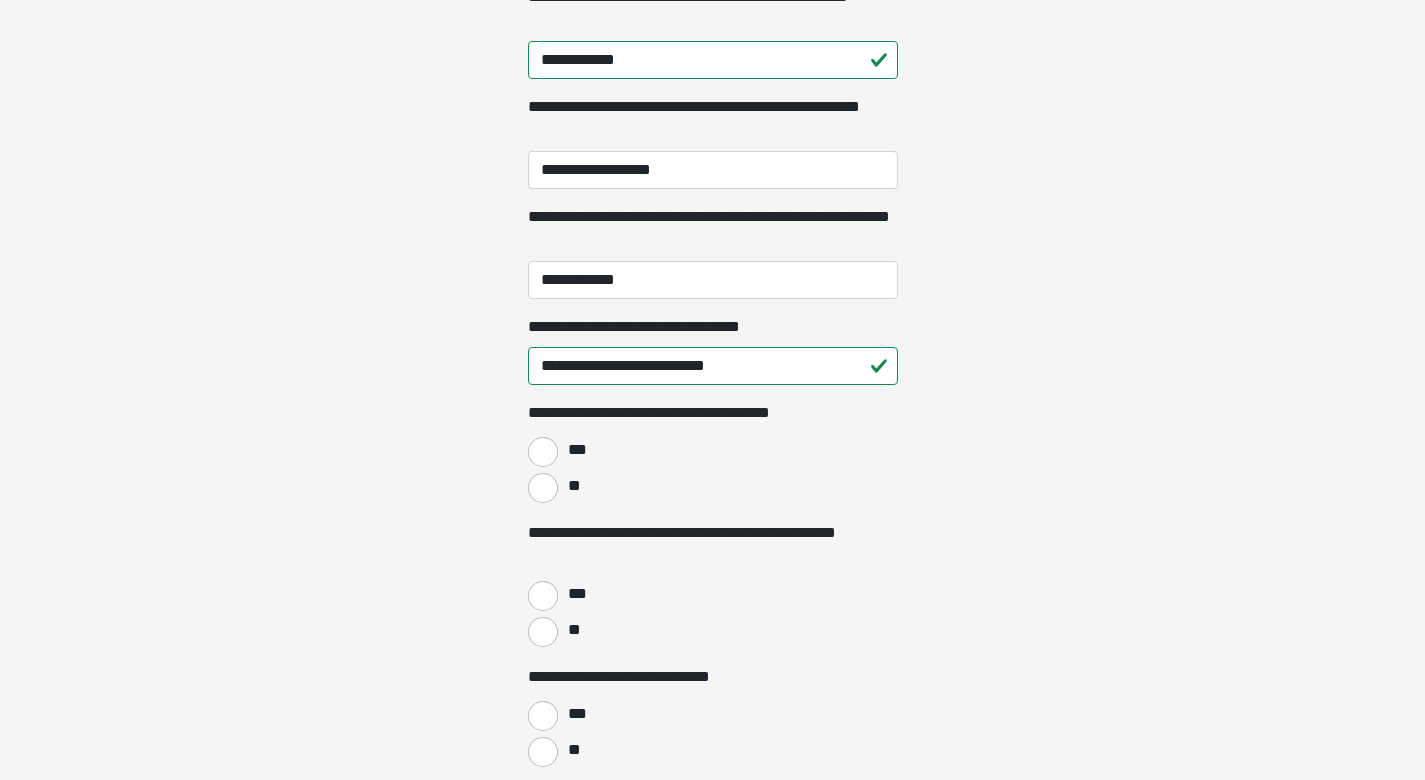 click on "**" at bounding box center (543, 488) 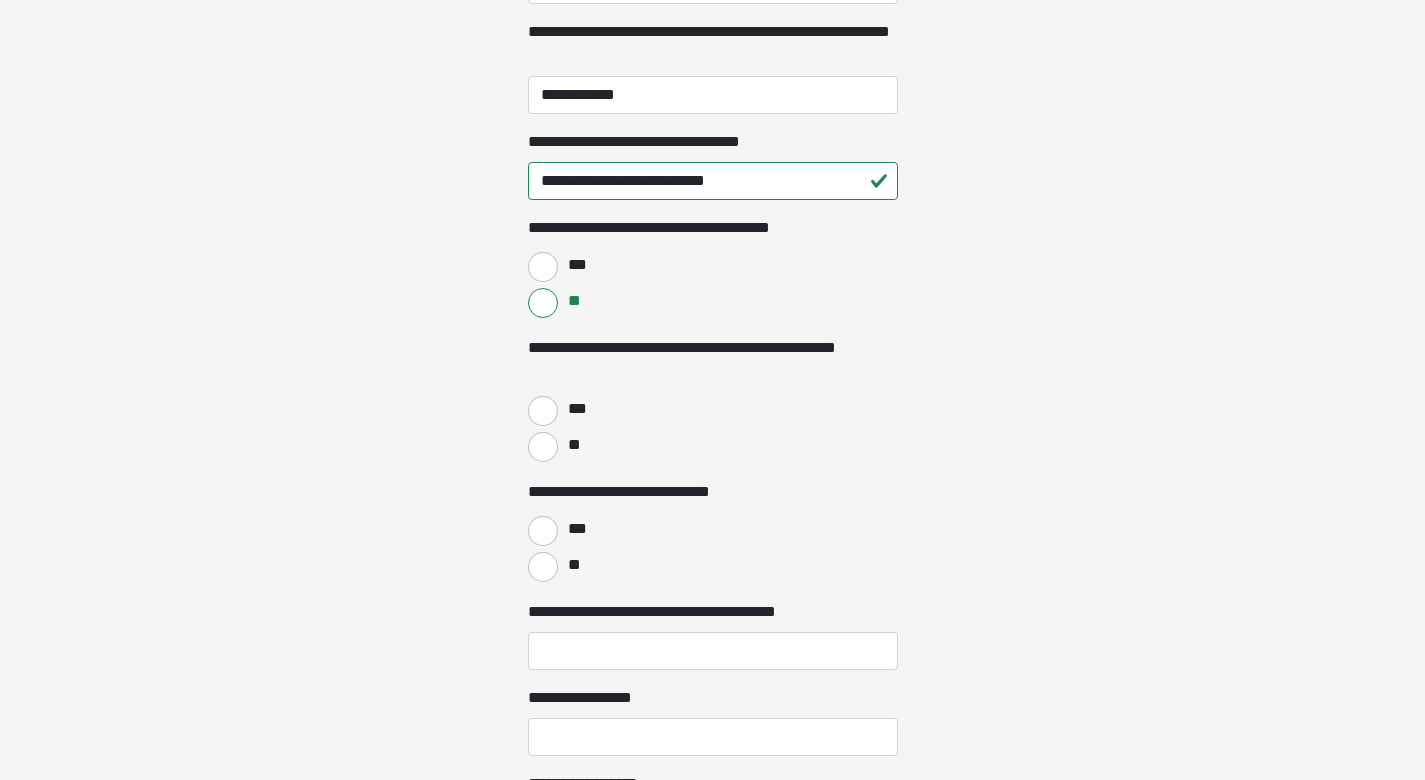 scroll, scrollTop: 677, scrollLeft: 0, axis: vertical 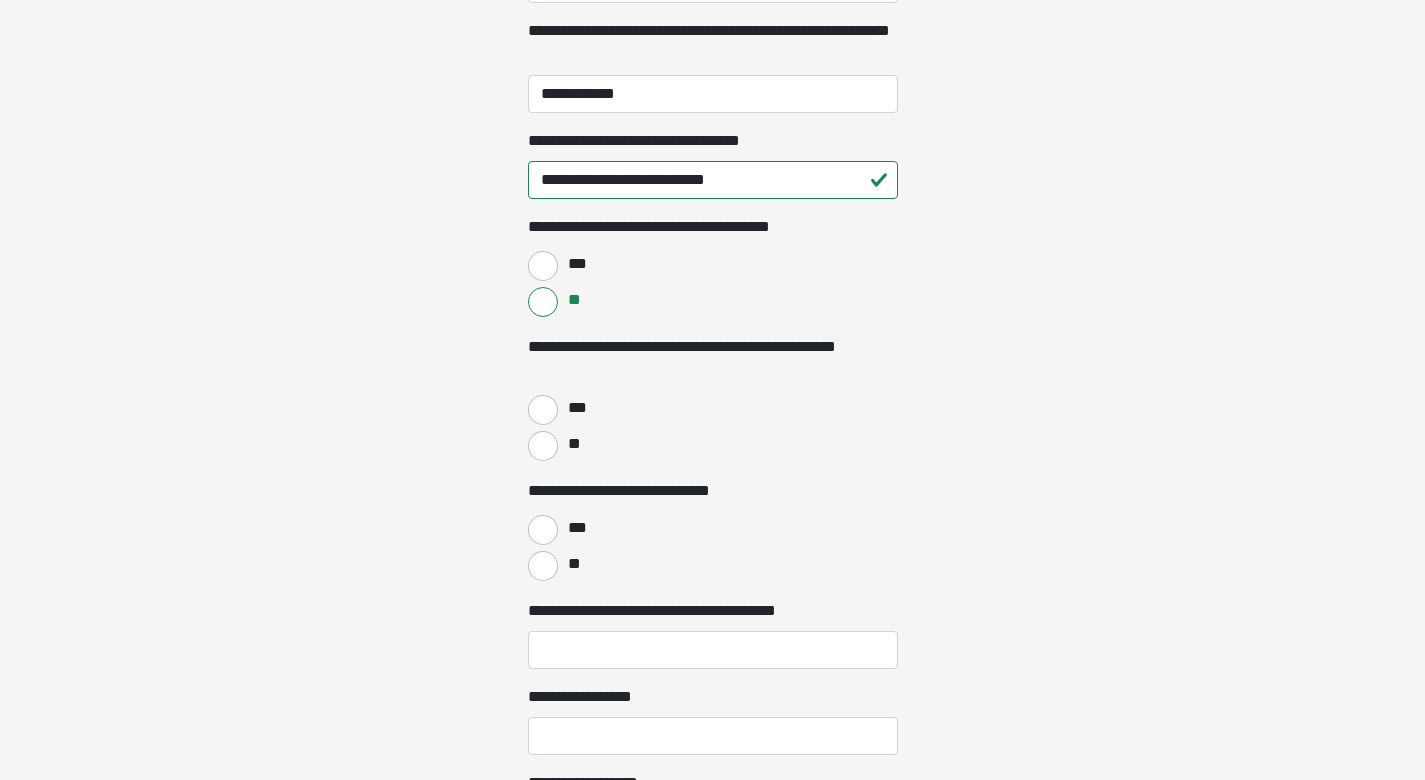 click on "***" at bounding box center (543, 410) 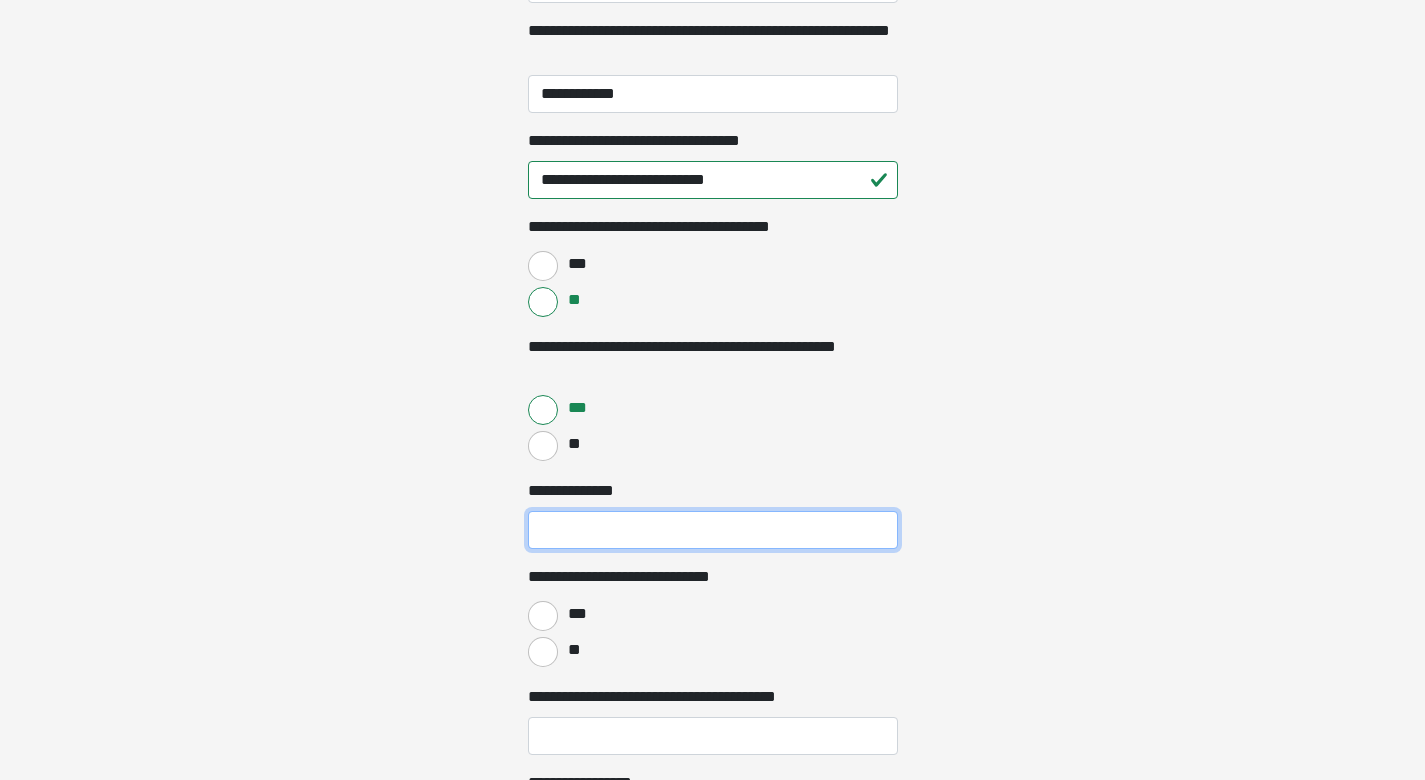 click on "**********" at bounding box center [713, 530] 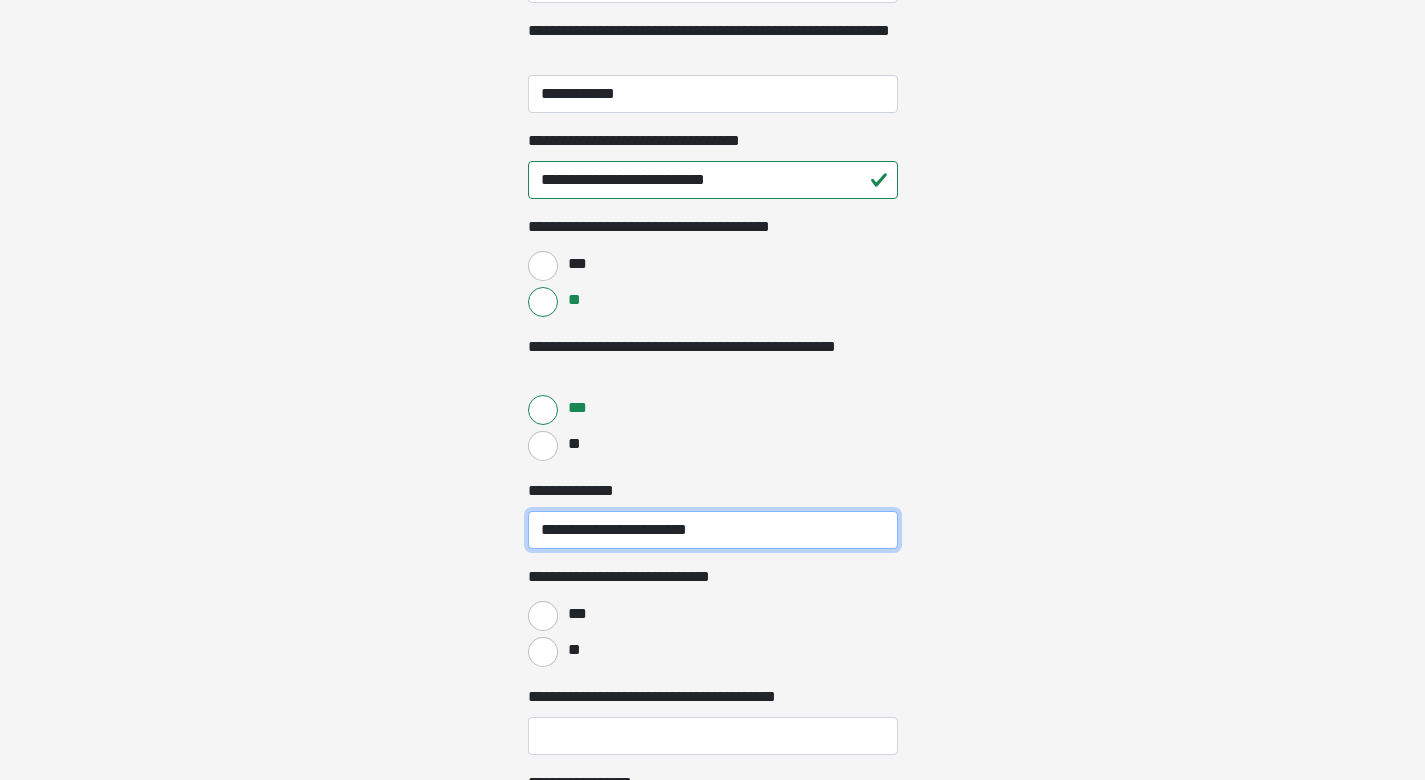 type on "**********" 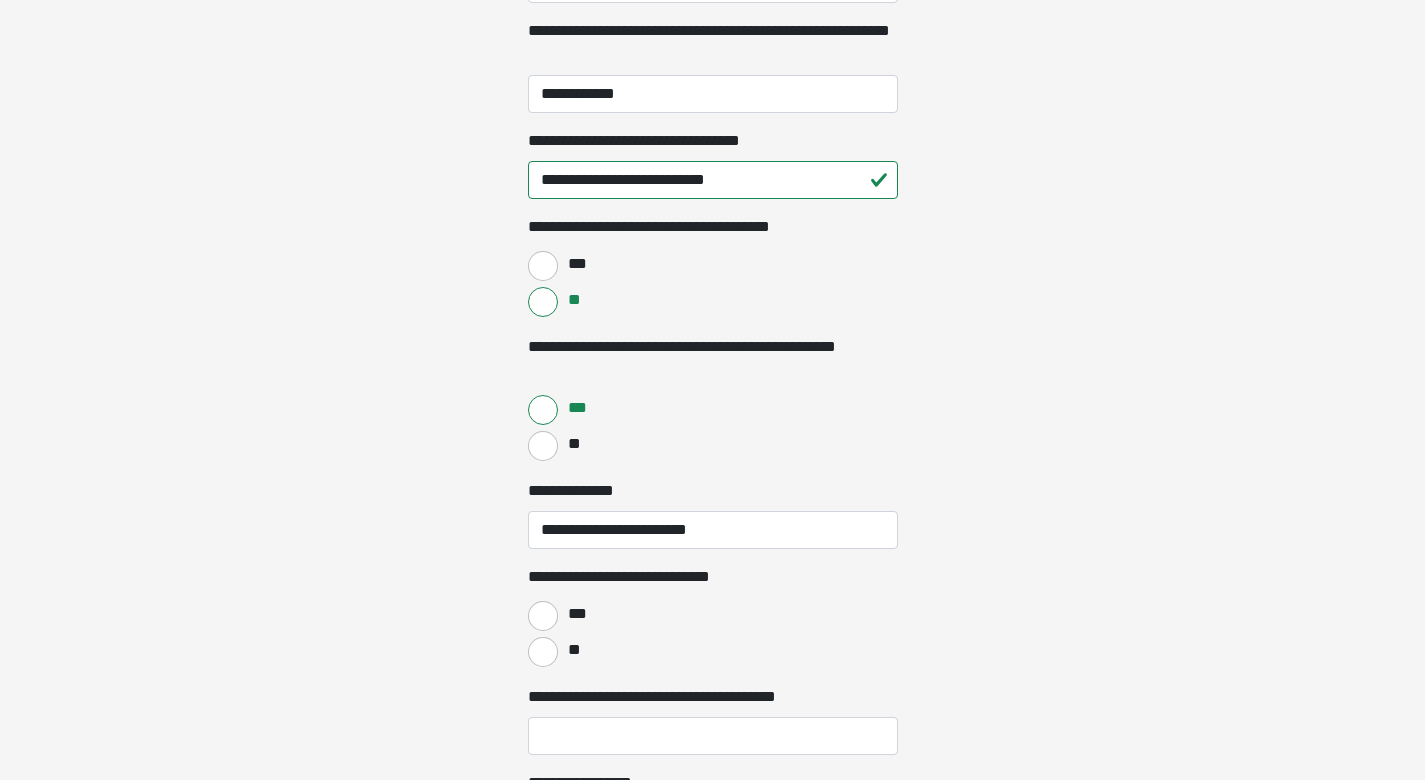 click on "**" at bounding box center [543, 652] 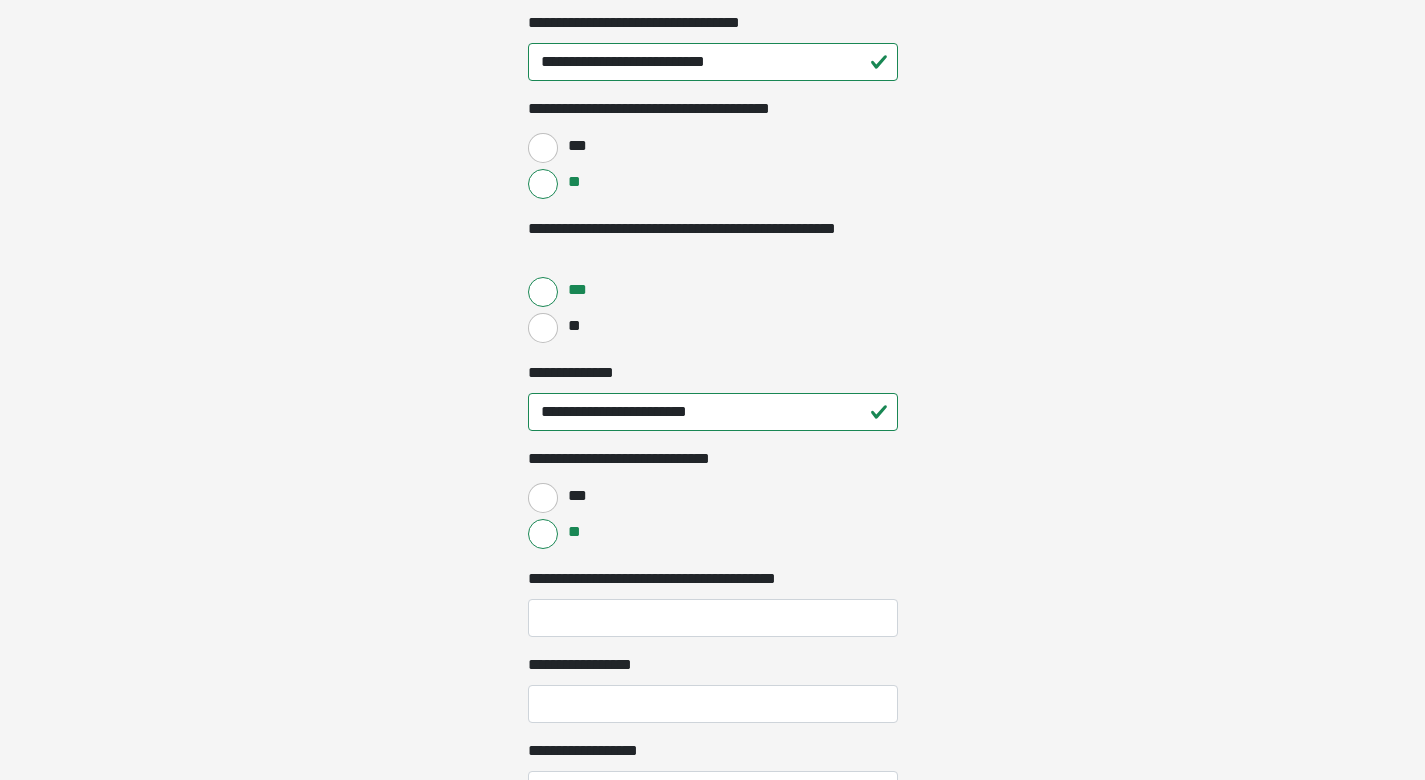 scroll, scrollTop: 814, scrollLeft: 0, axis: vertical 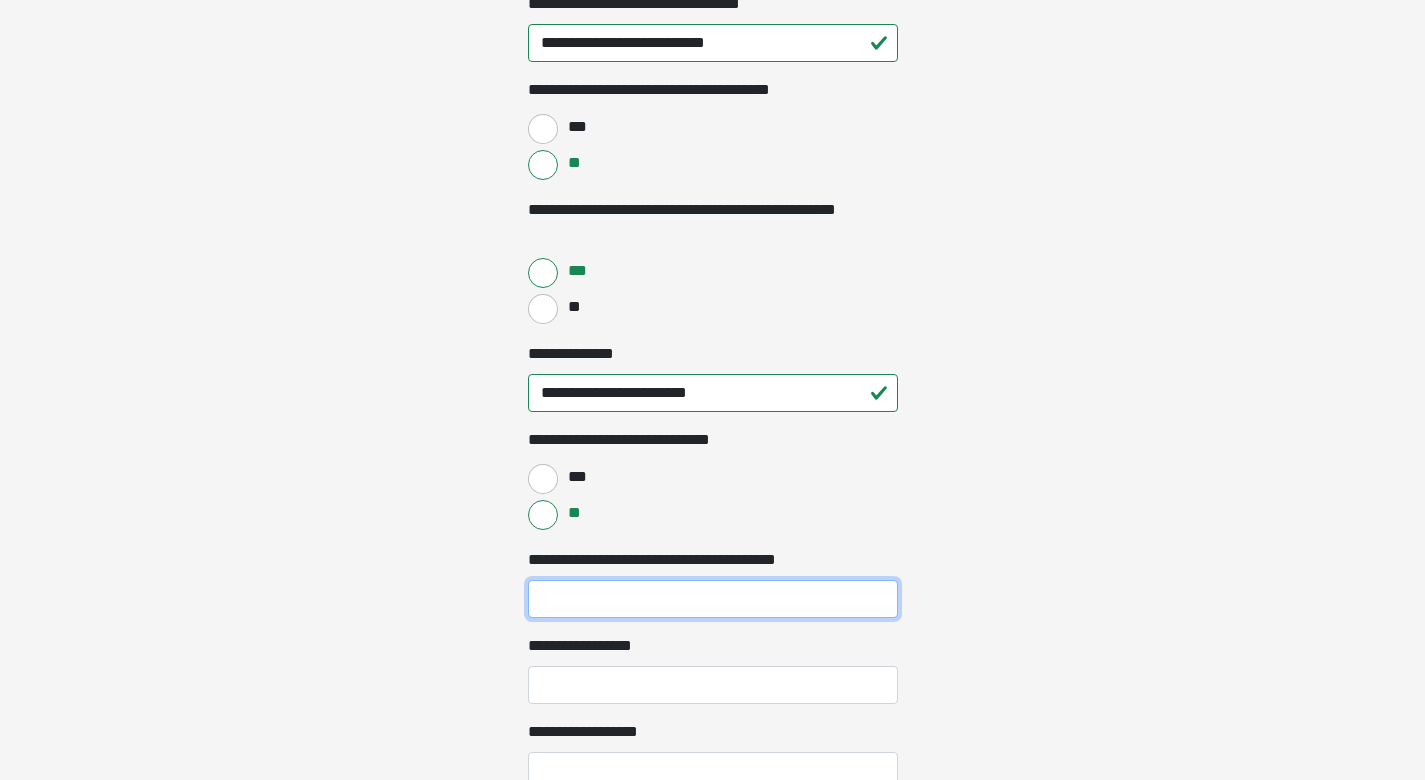 click on "**********" at bounding box center (713, 599) 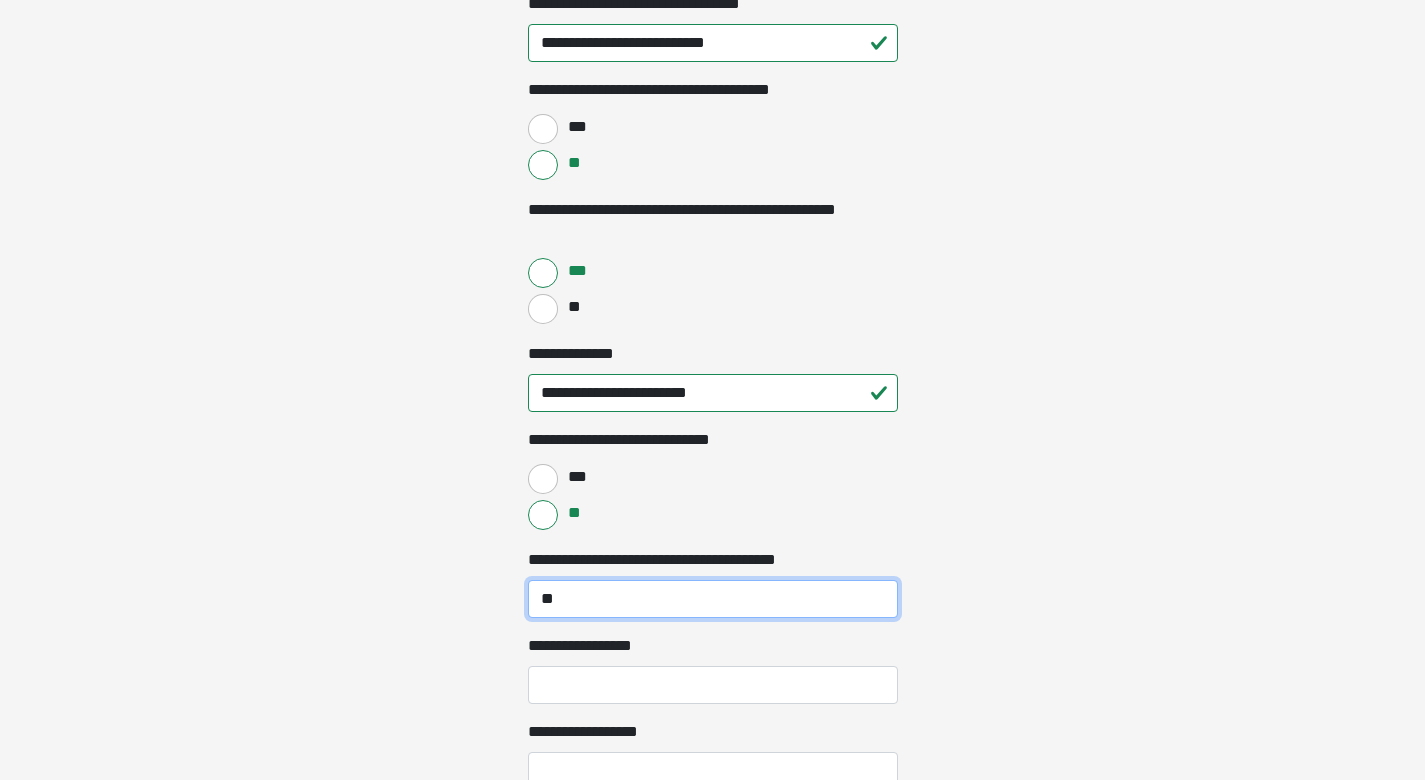 type on "**" 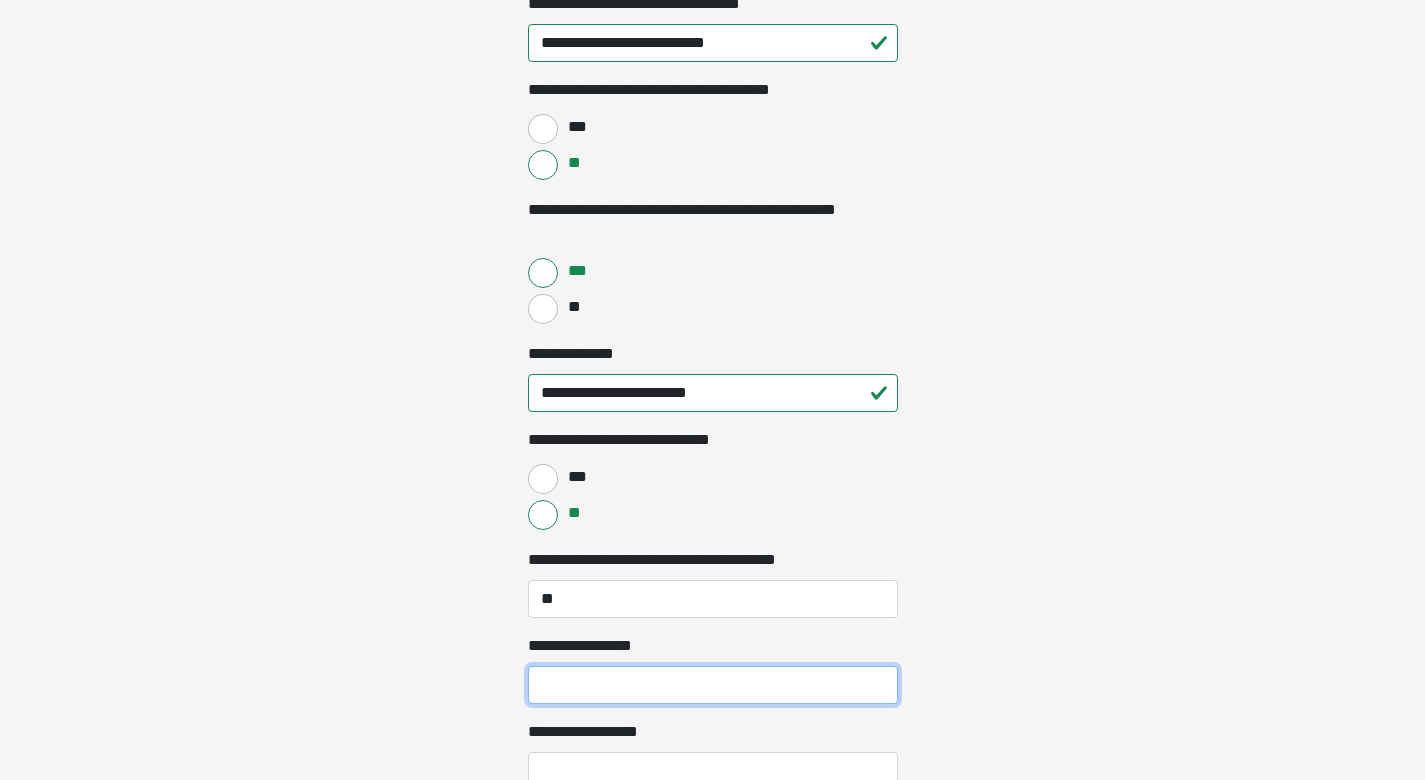click on "**********" at bounding box center [713, 685] 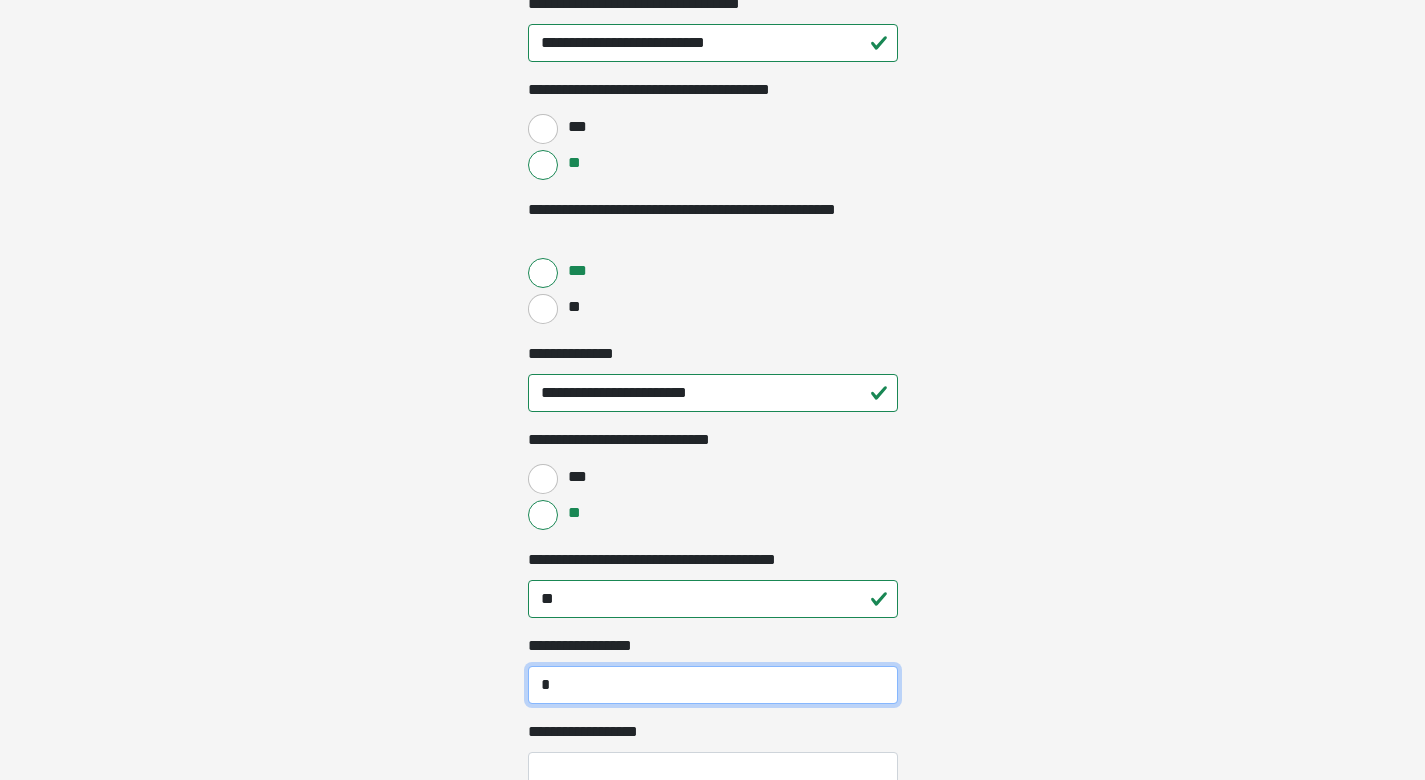 type on "*" 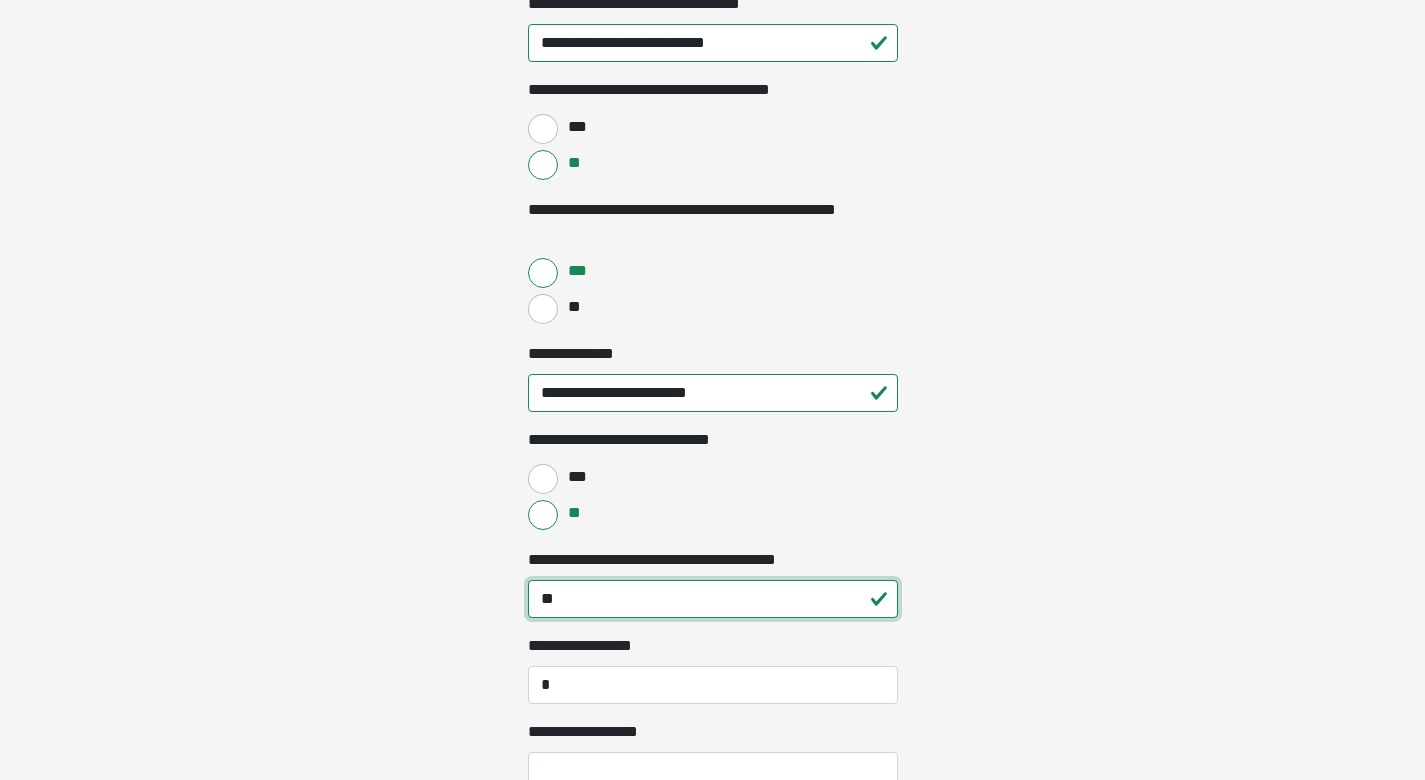 click on "**" at bounding box center [713, 599] 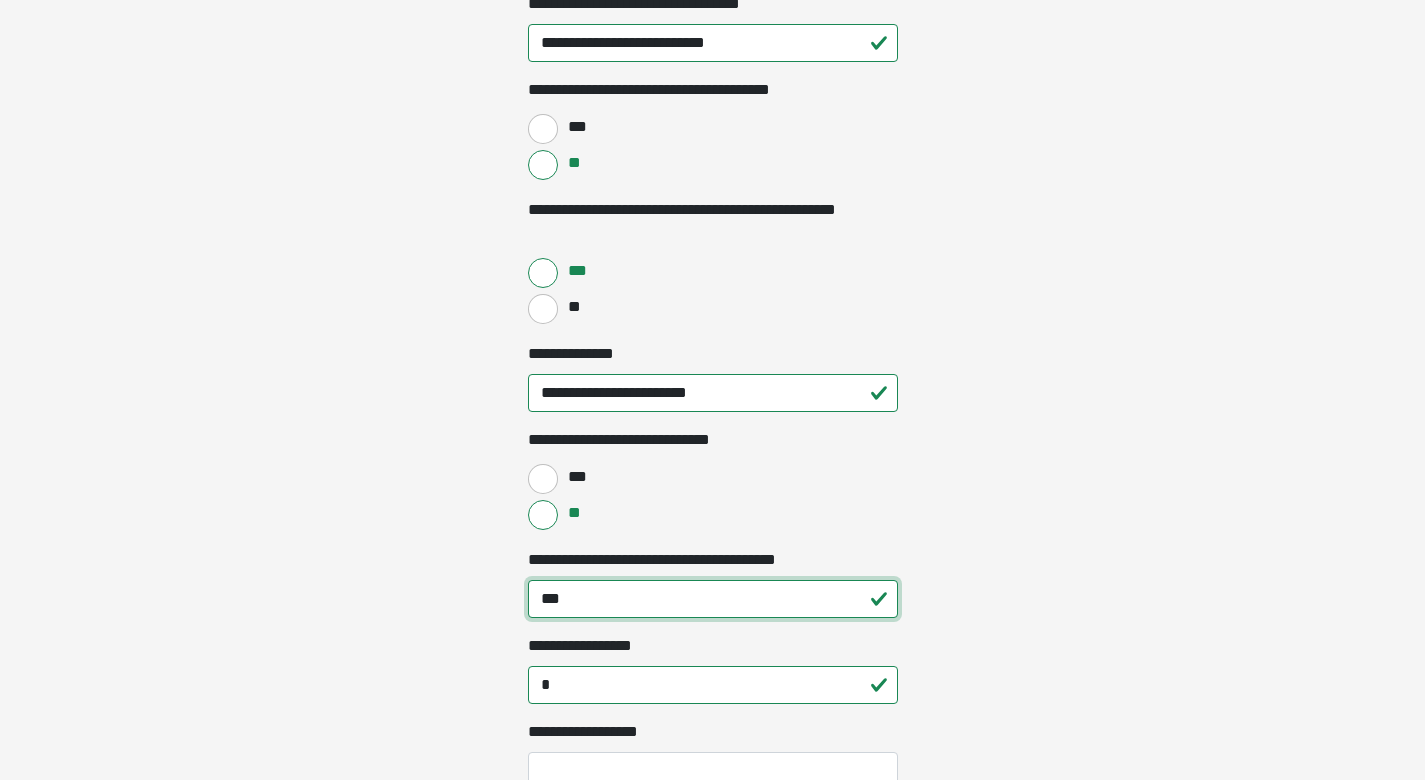 type on "***" 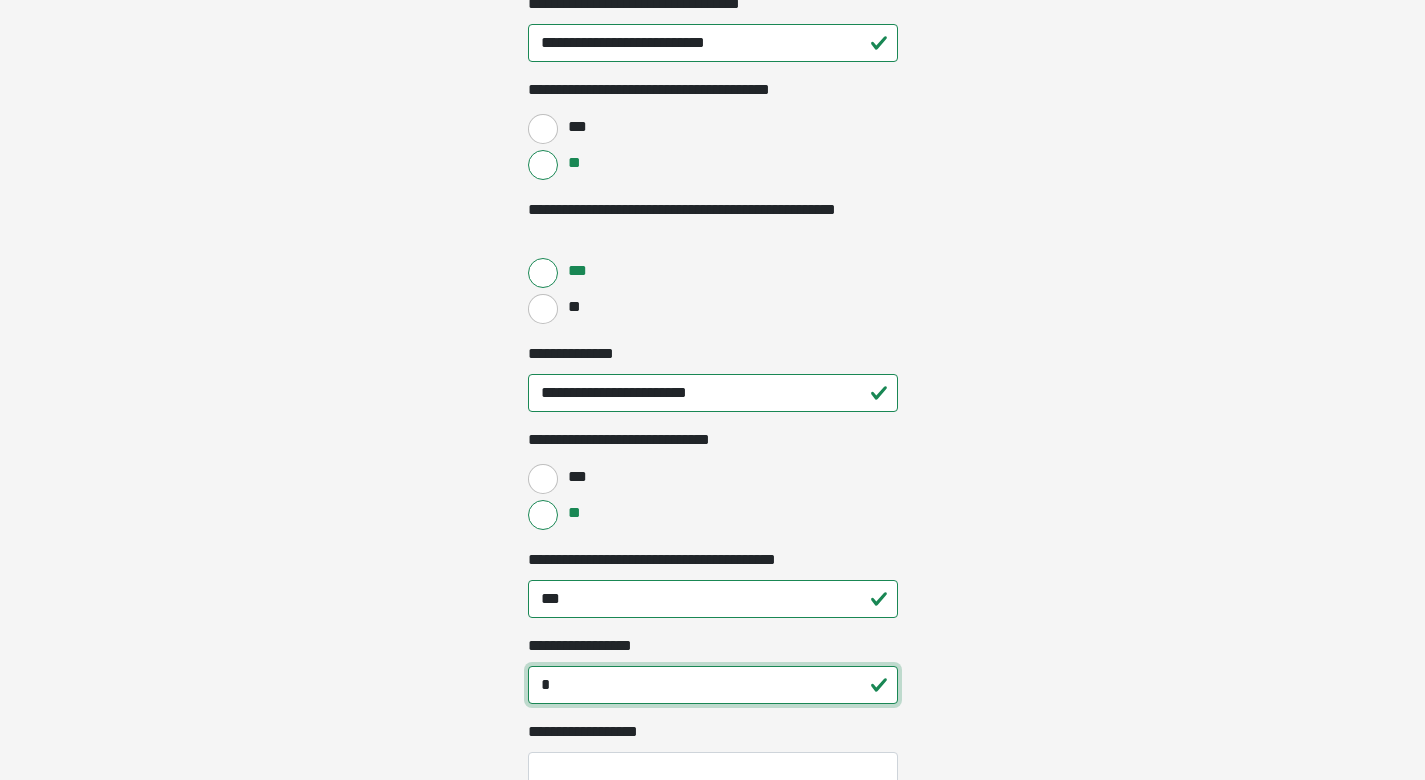 click on "*" at bounding box center [713, 685] 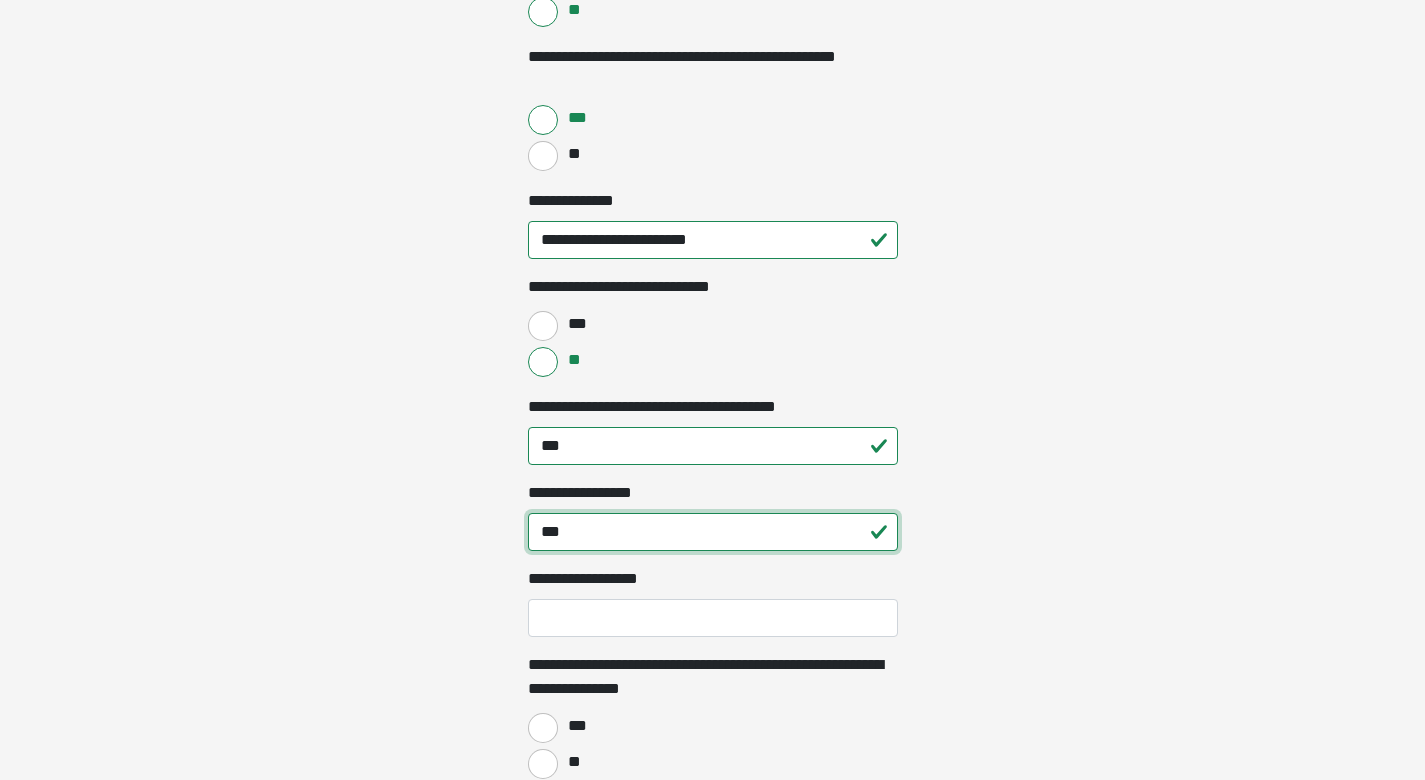 scroll, scrollTop: 968, scrollLeft: 0, axis: vertical 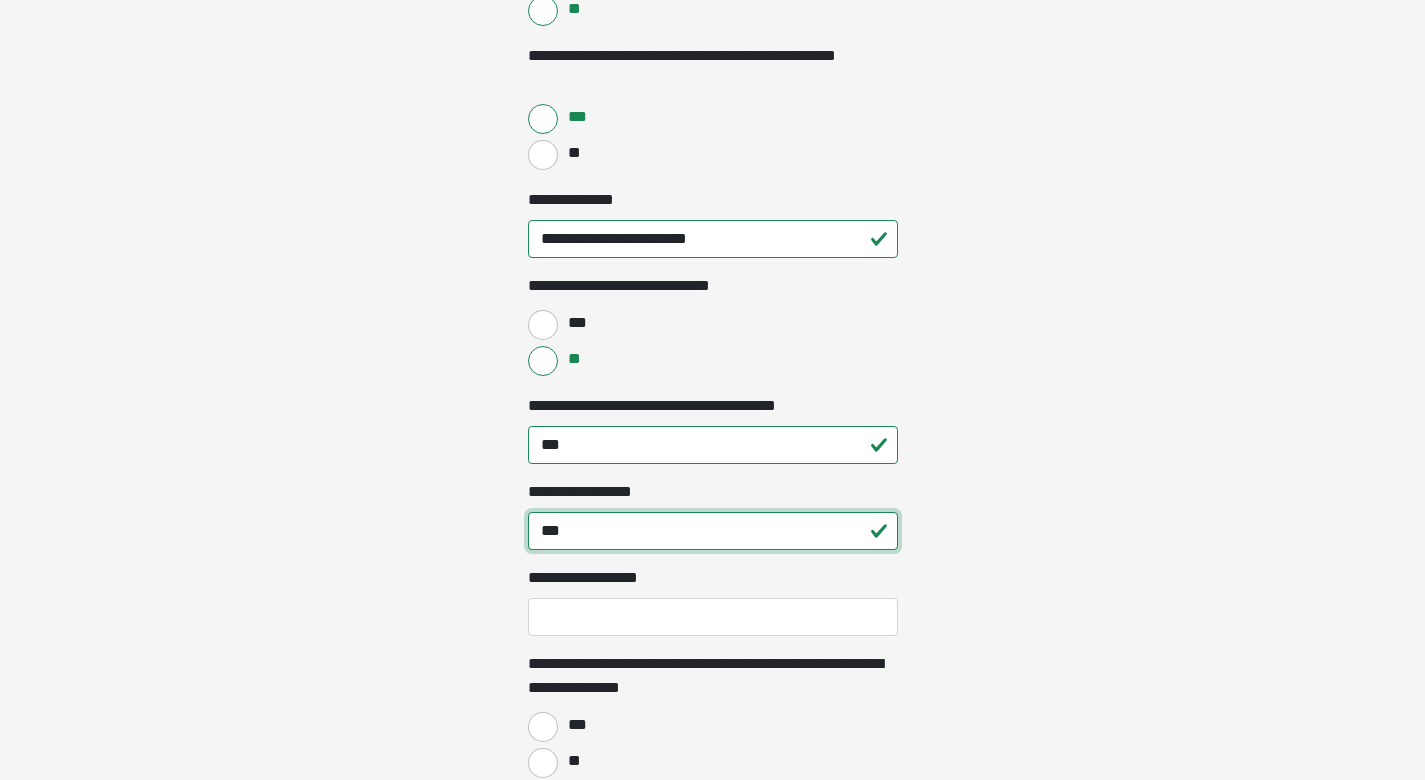 type on "***" 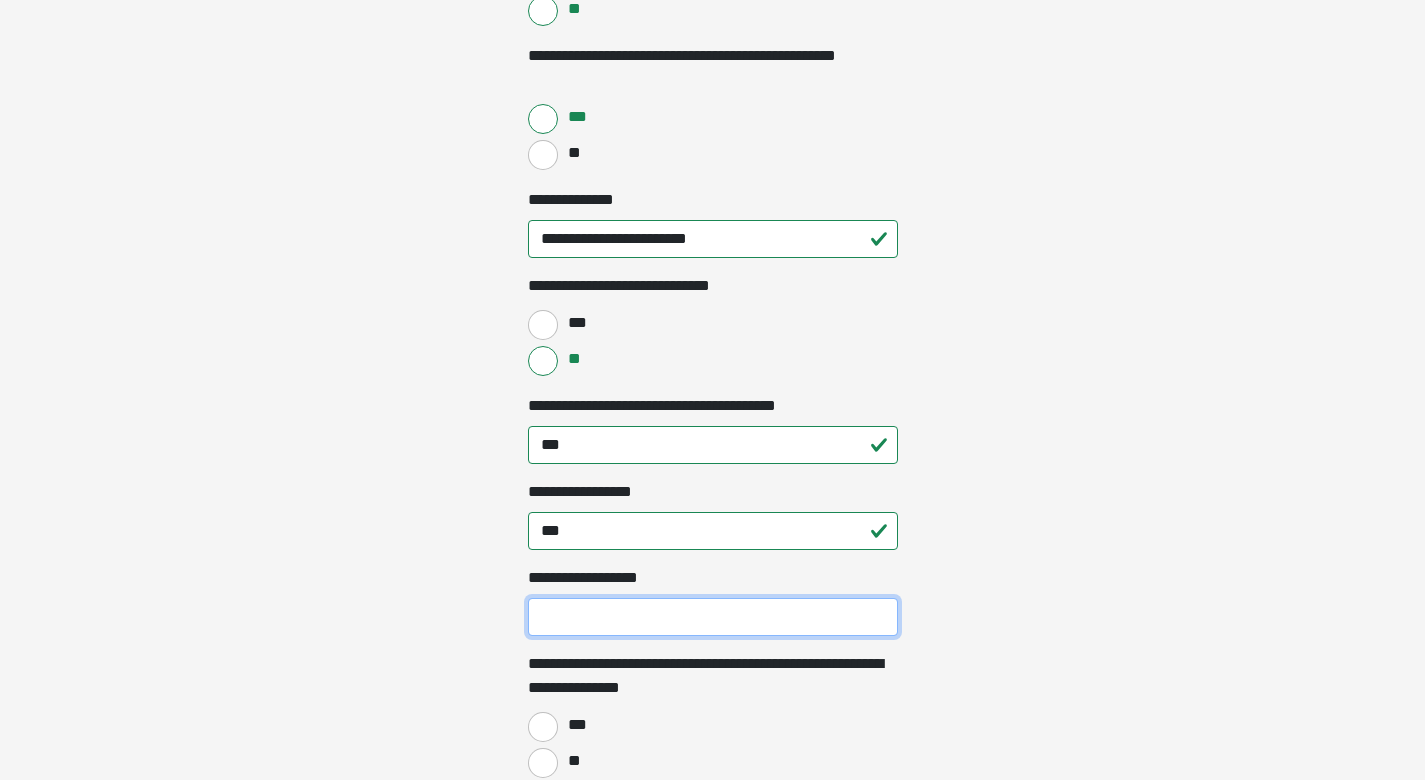 click on "**********" at bounding box center (713, 617) 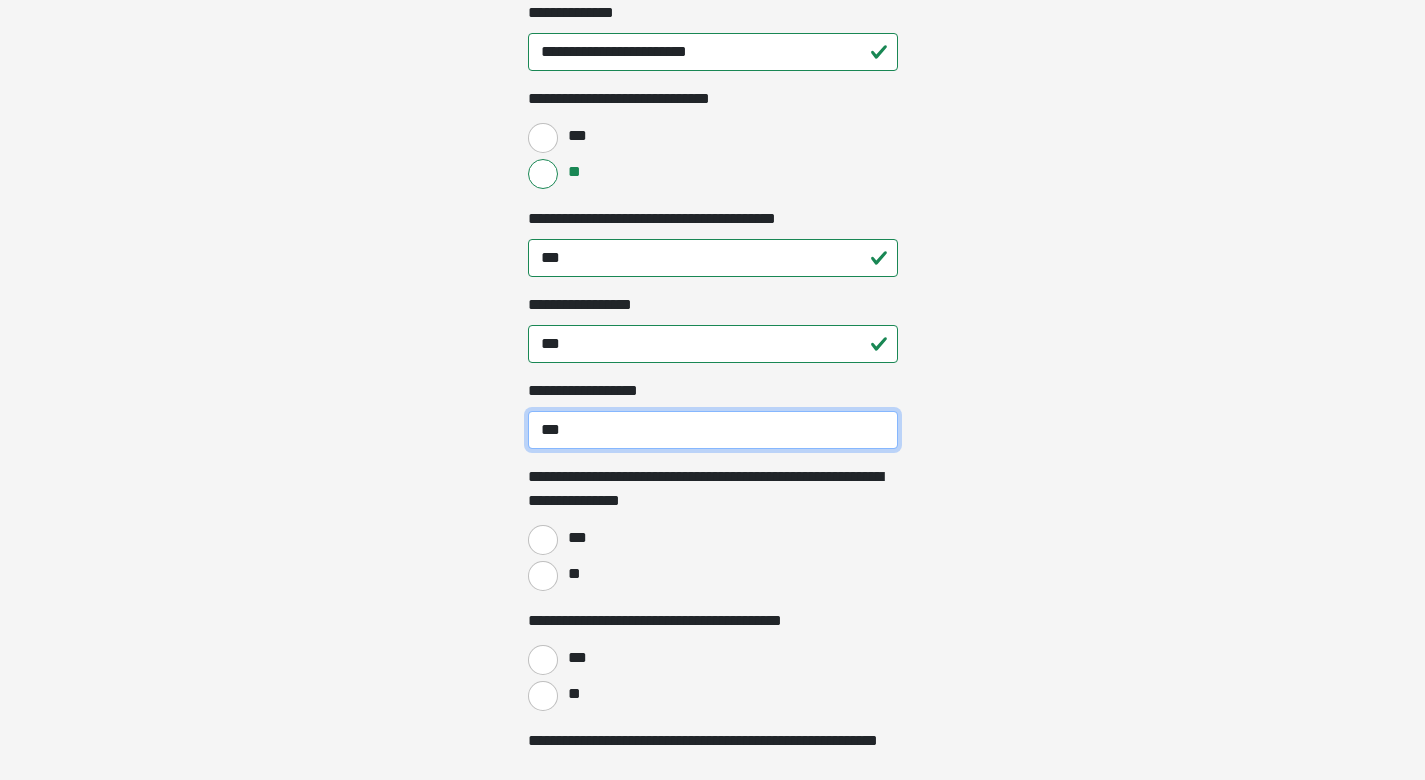 scroll, scrollTop: 1220, scrollLeft: 0, axis: vertical 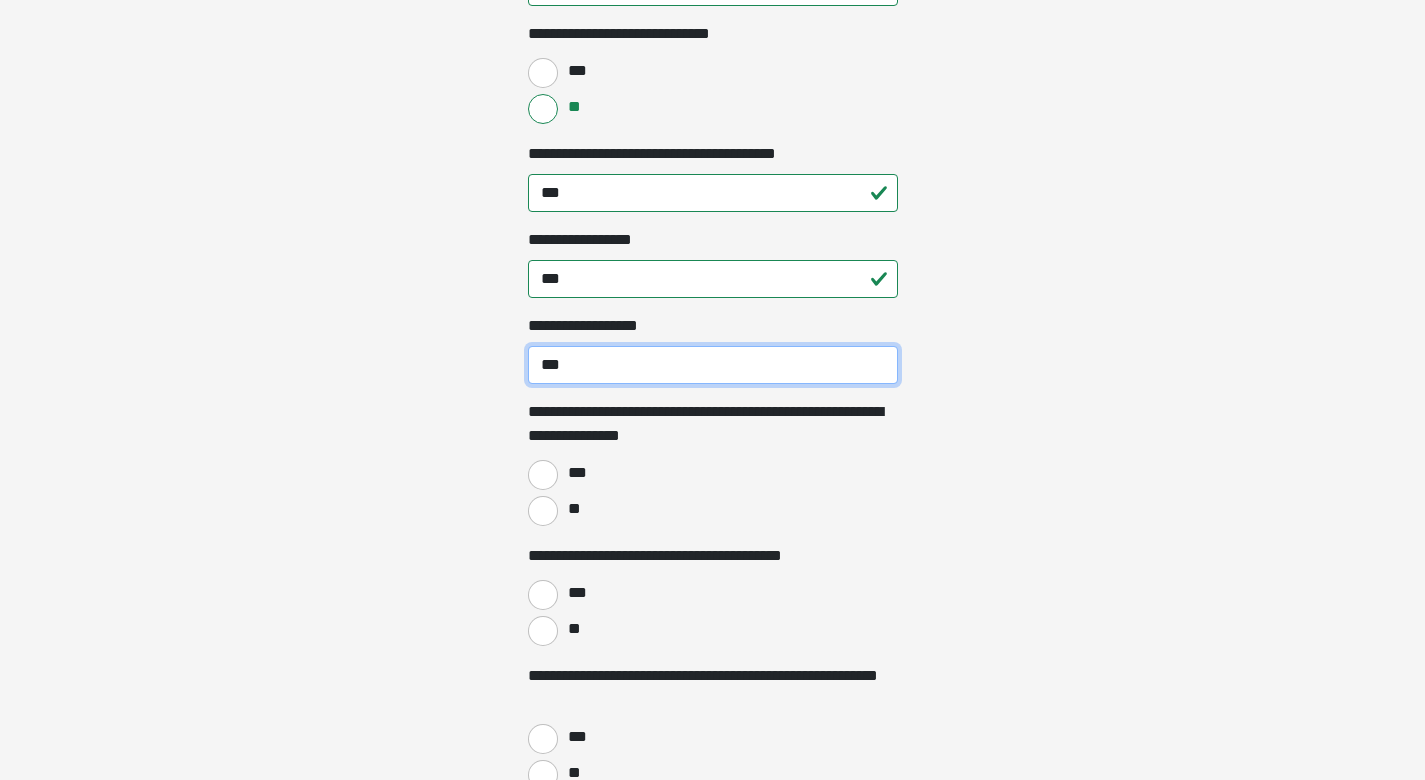 type on "***" 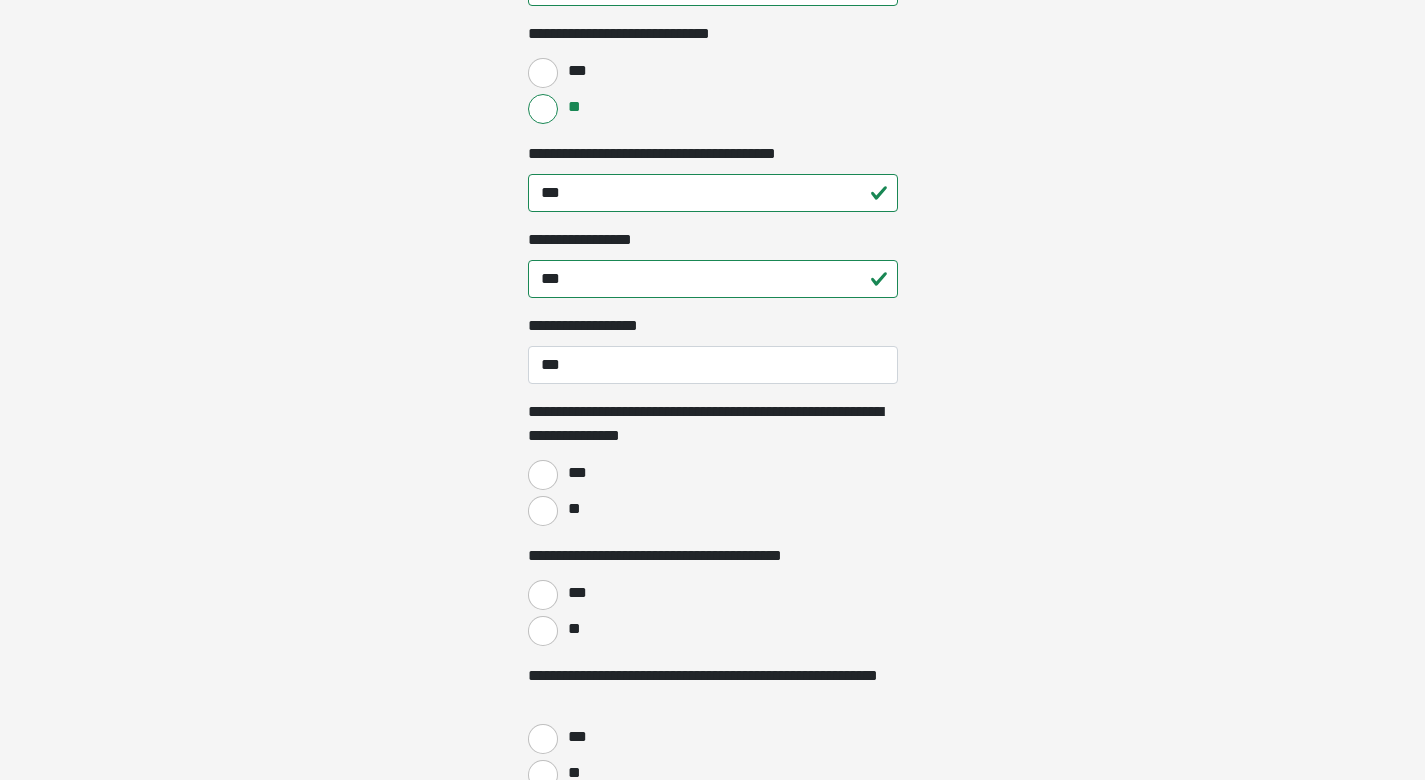 click on "***" at bounding box center [543, 475] 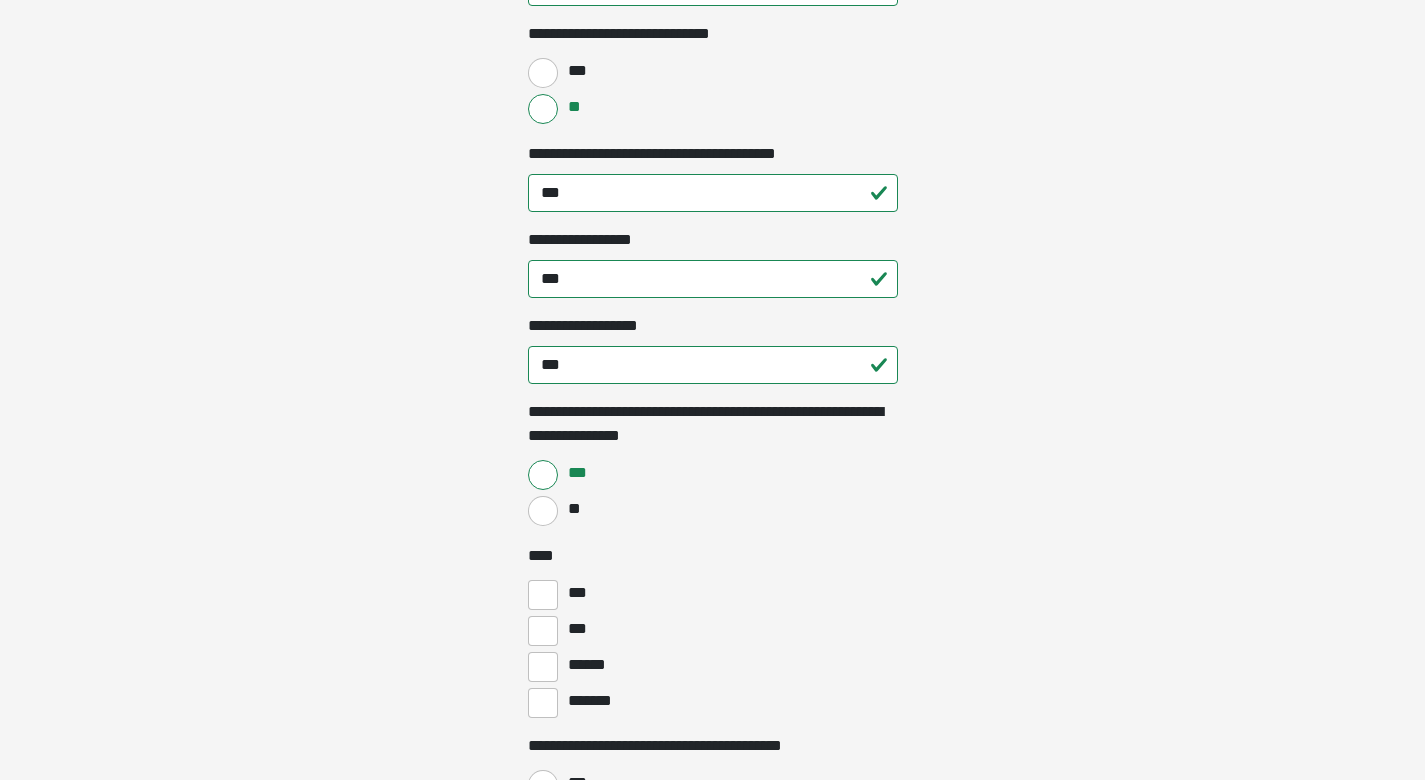 click on "***" at bounding box center (543, 595) 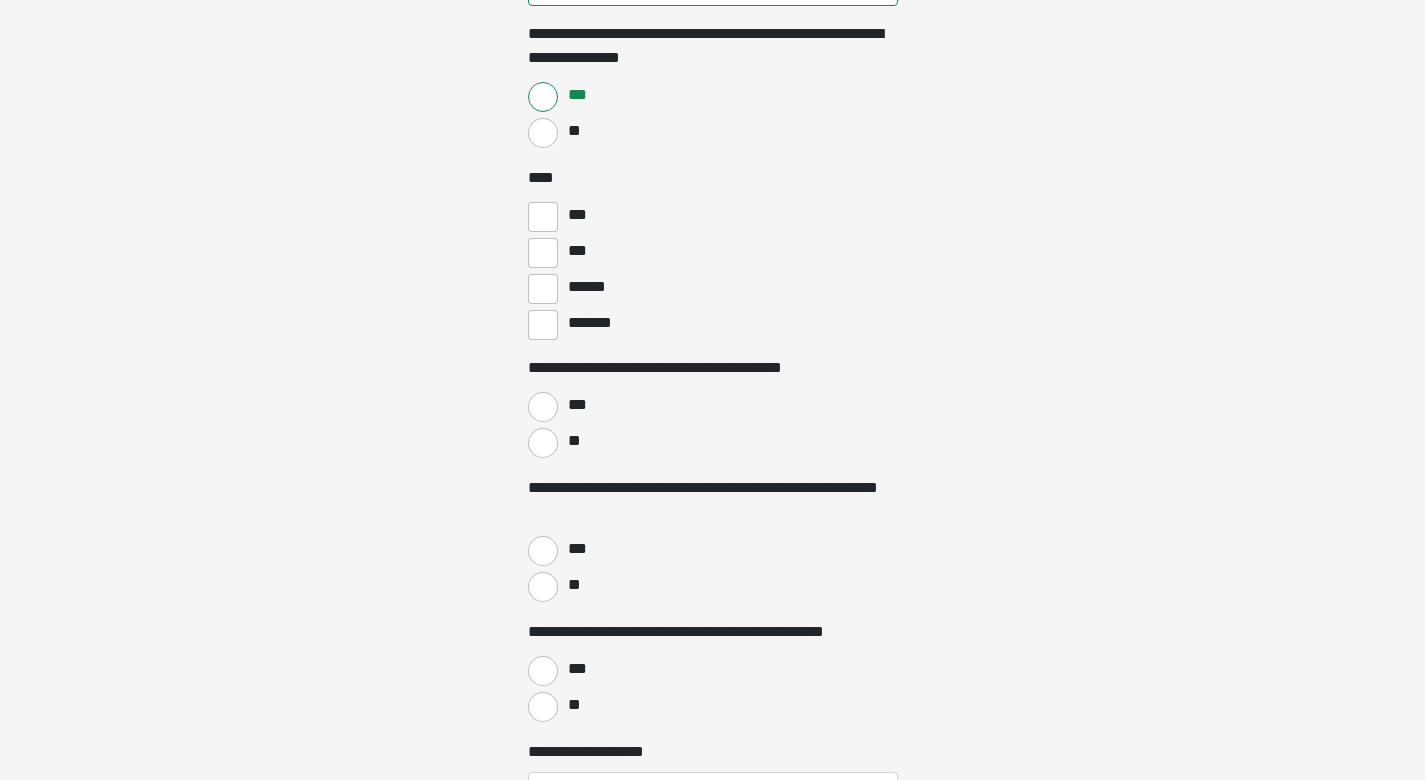 scroll, scrollTop: 1599, scrollLeft: 0, axis: vertical 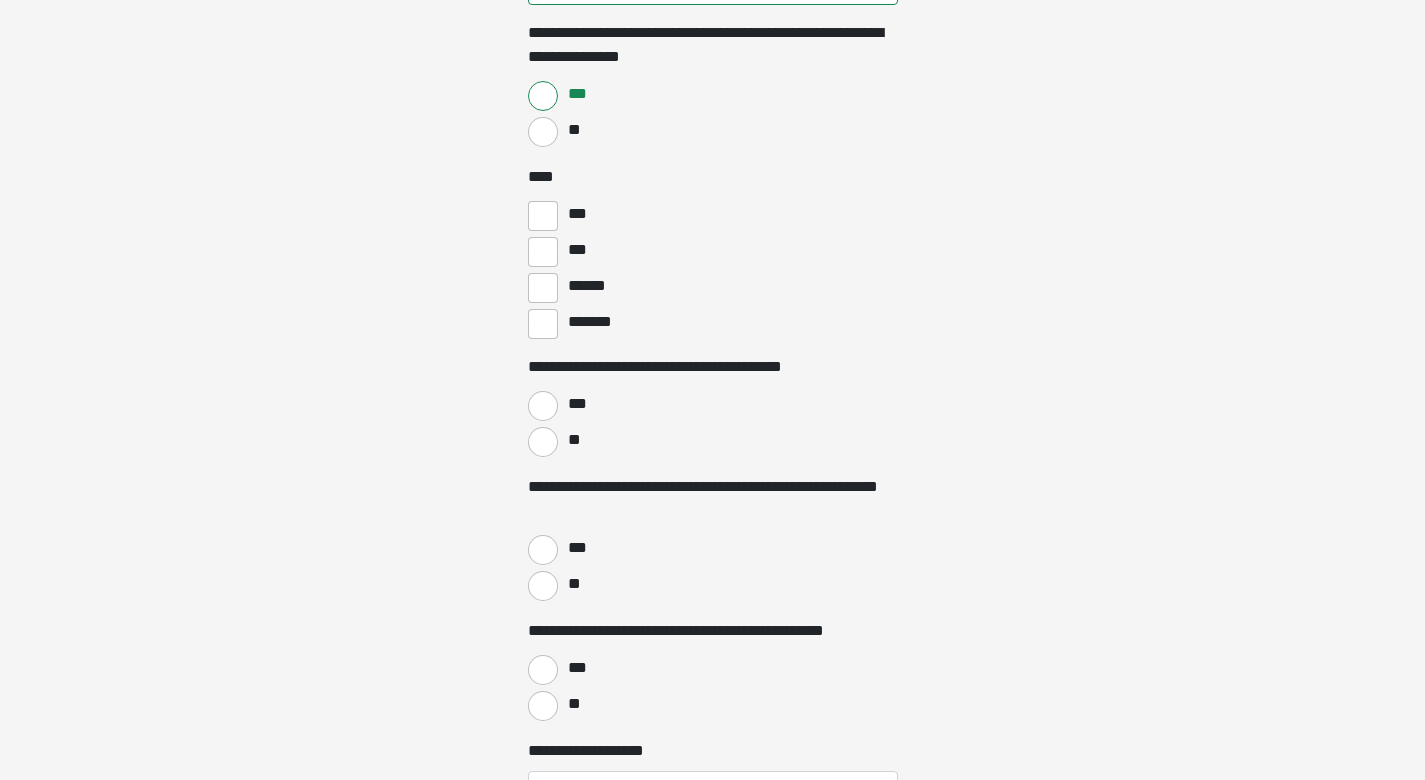 click on "**" at bounding box center [543, 442] 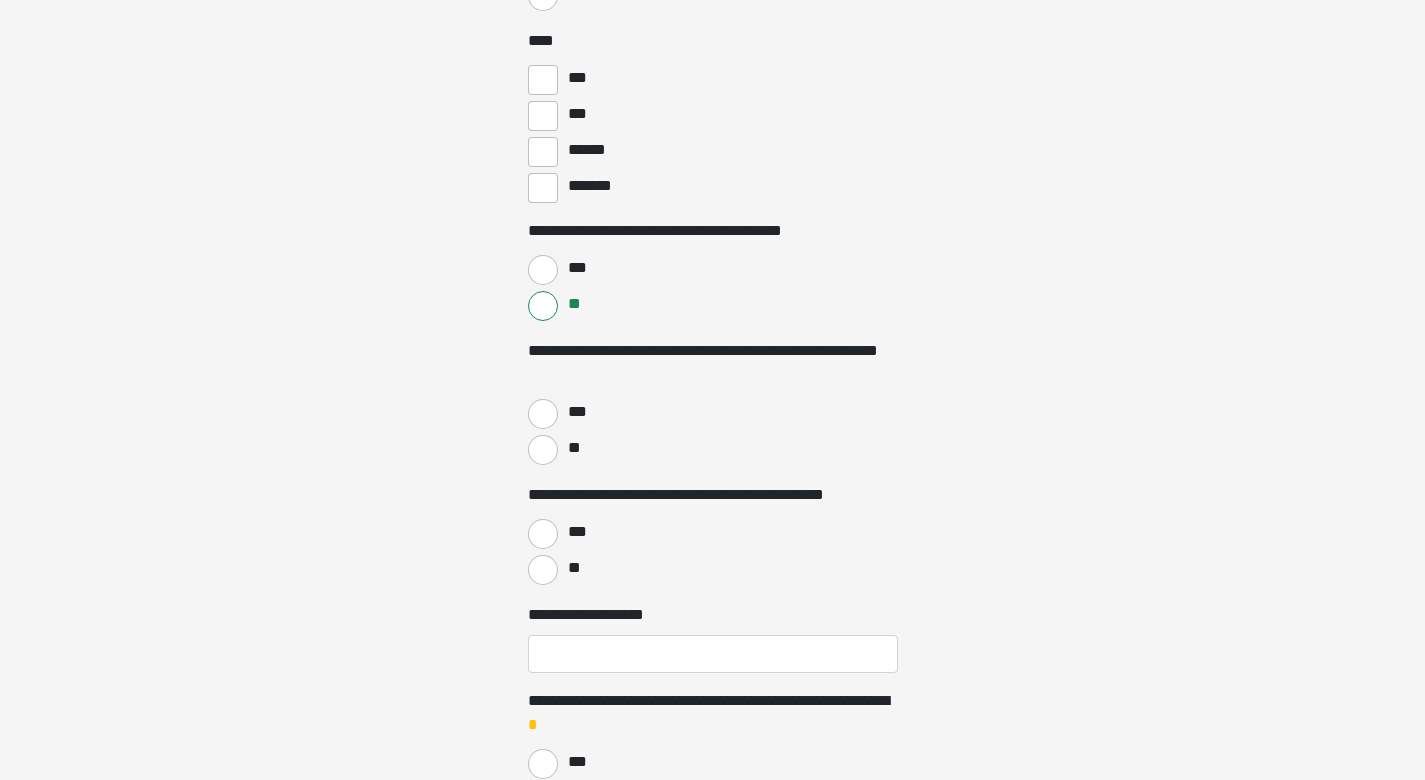 scroll, scrollTop: 1739, scrollLeft: 0, axis: vertical 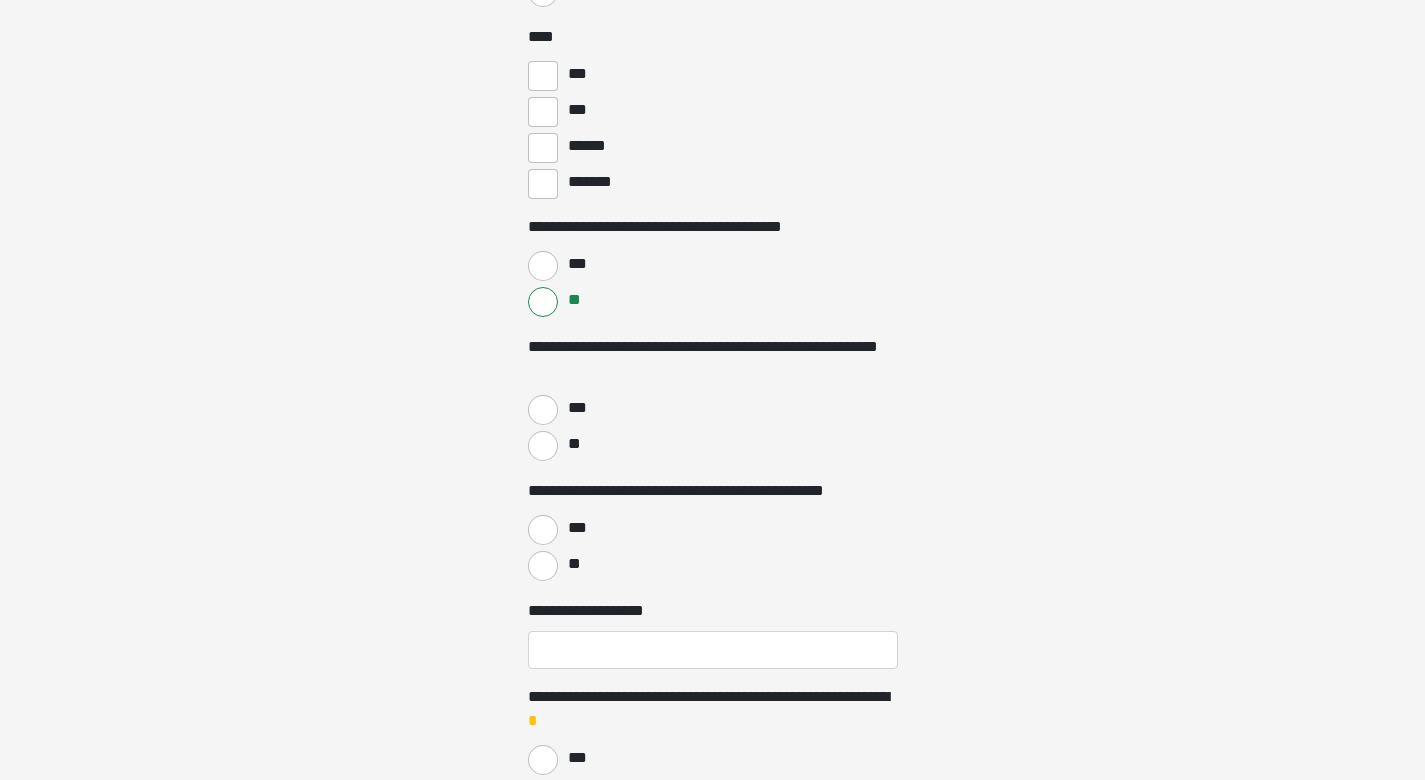 click on "**" at bounding box center (543, 446) 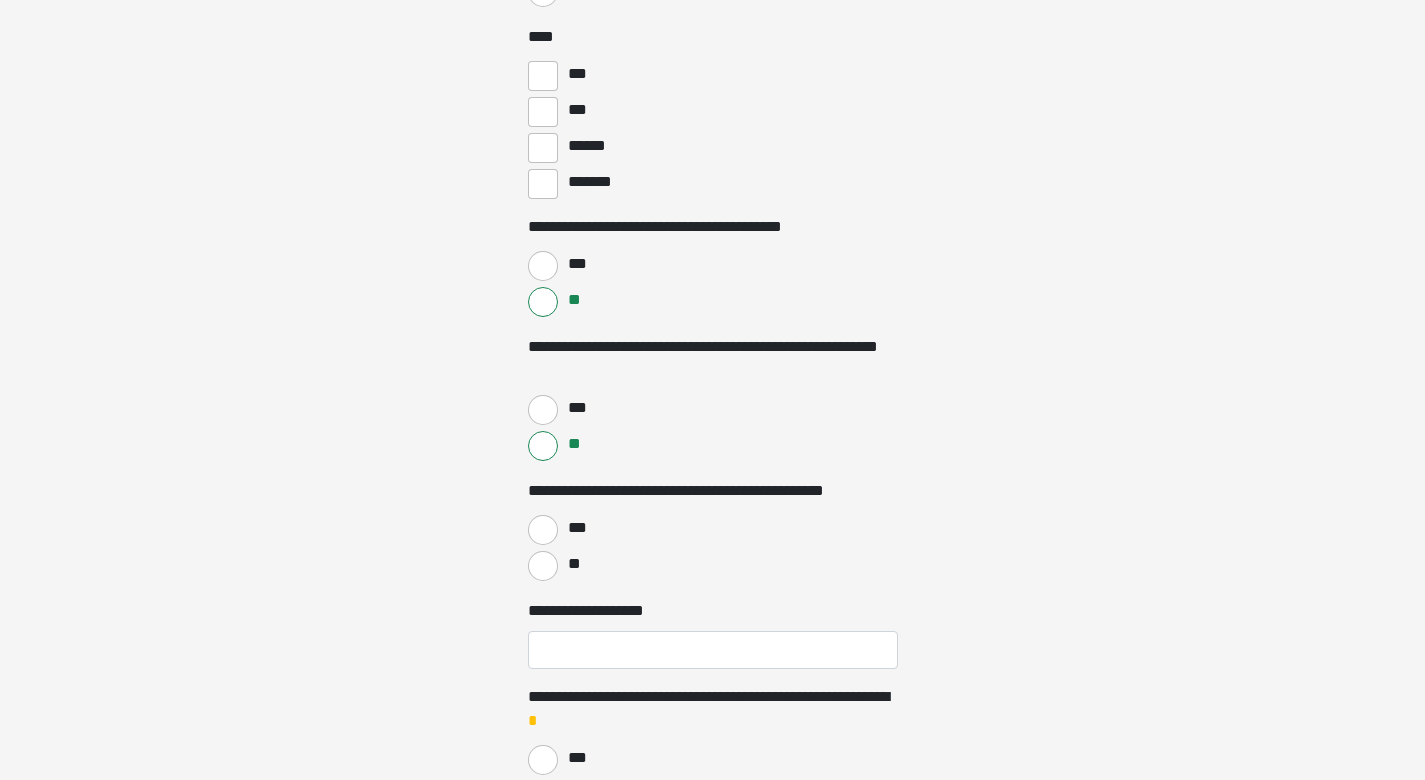click on "**" at bounding box center [543, 566] 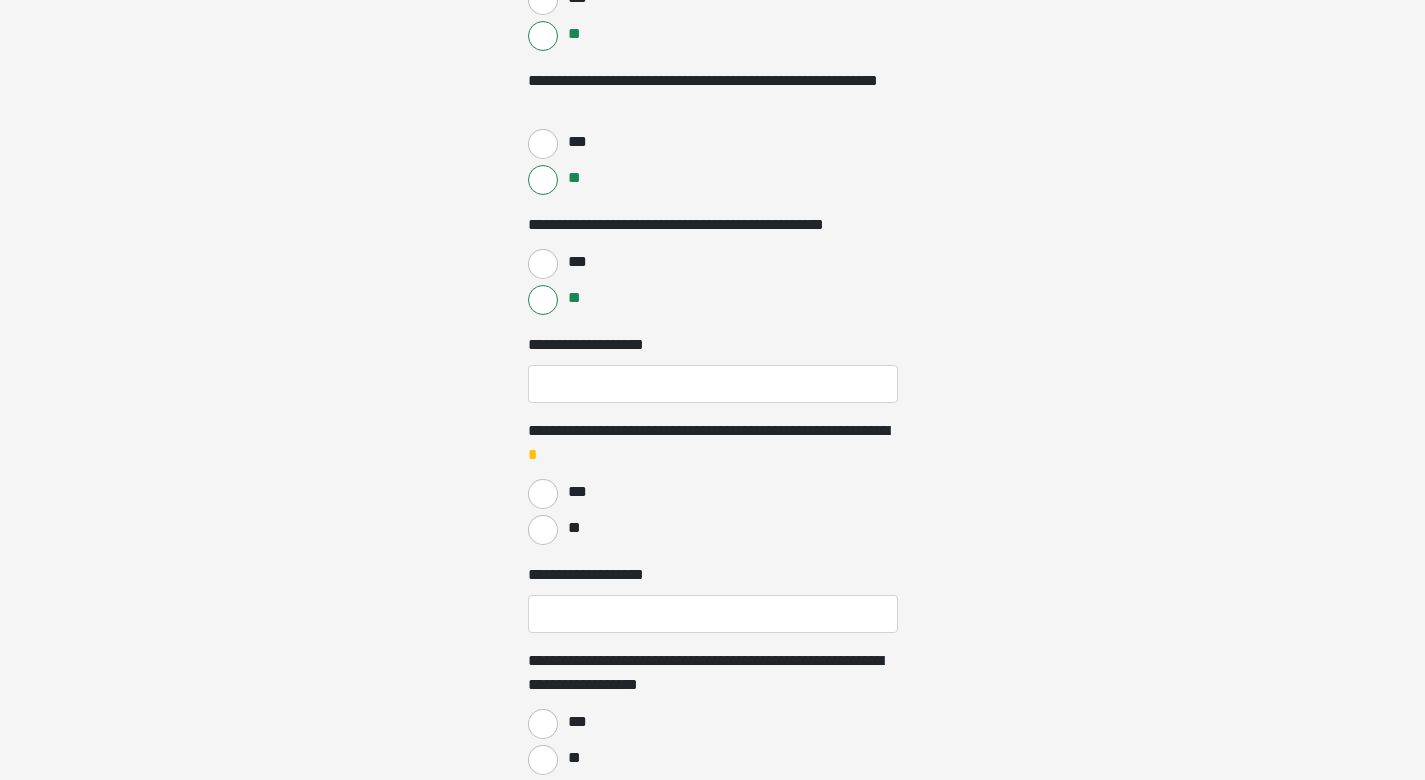 scroll, scrollTop: 2008, scrollLeft: 0, axis: vertical 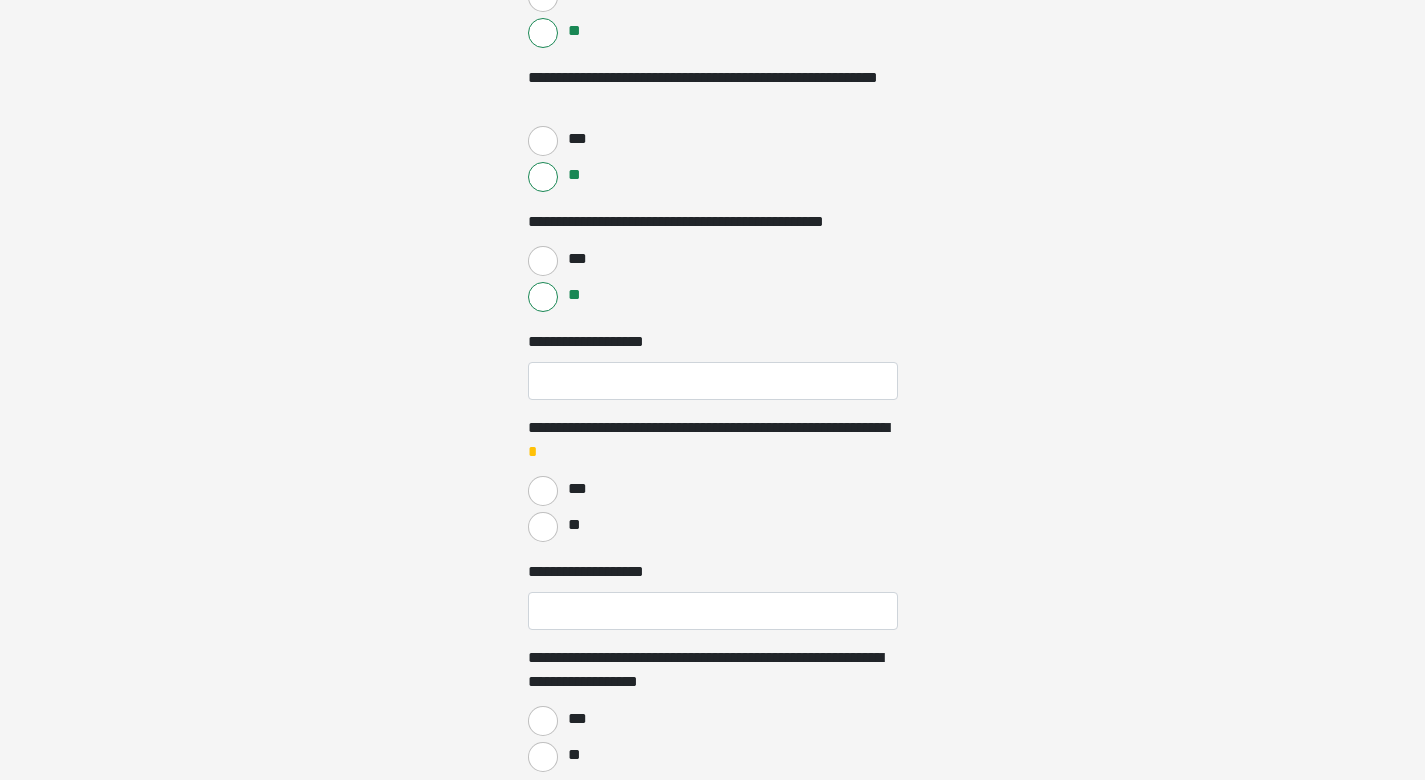click on "***" at bounding box center [543, 491] 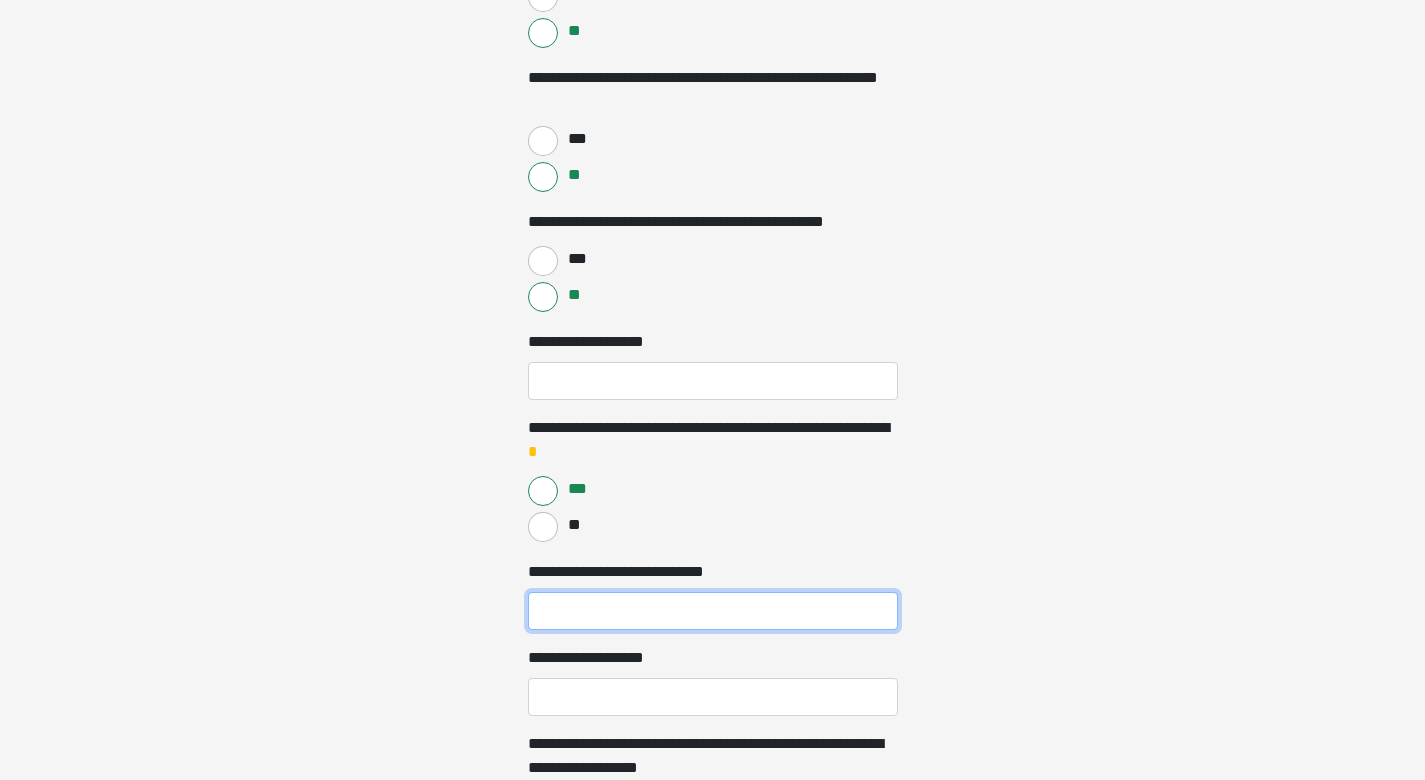 click on "**********" at bounding box center [713, 611] 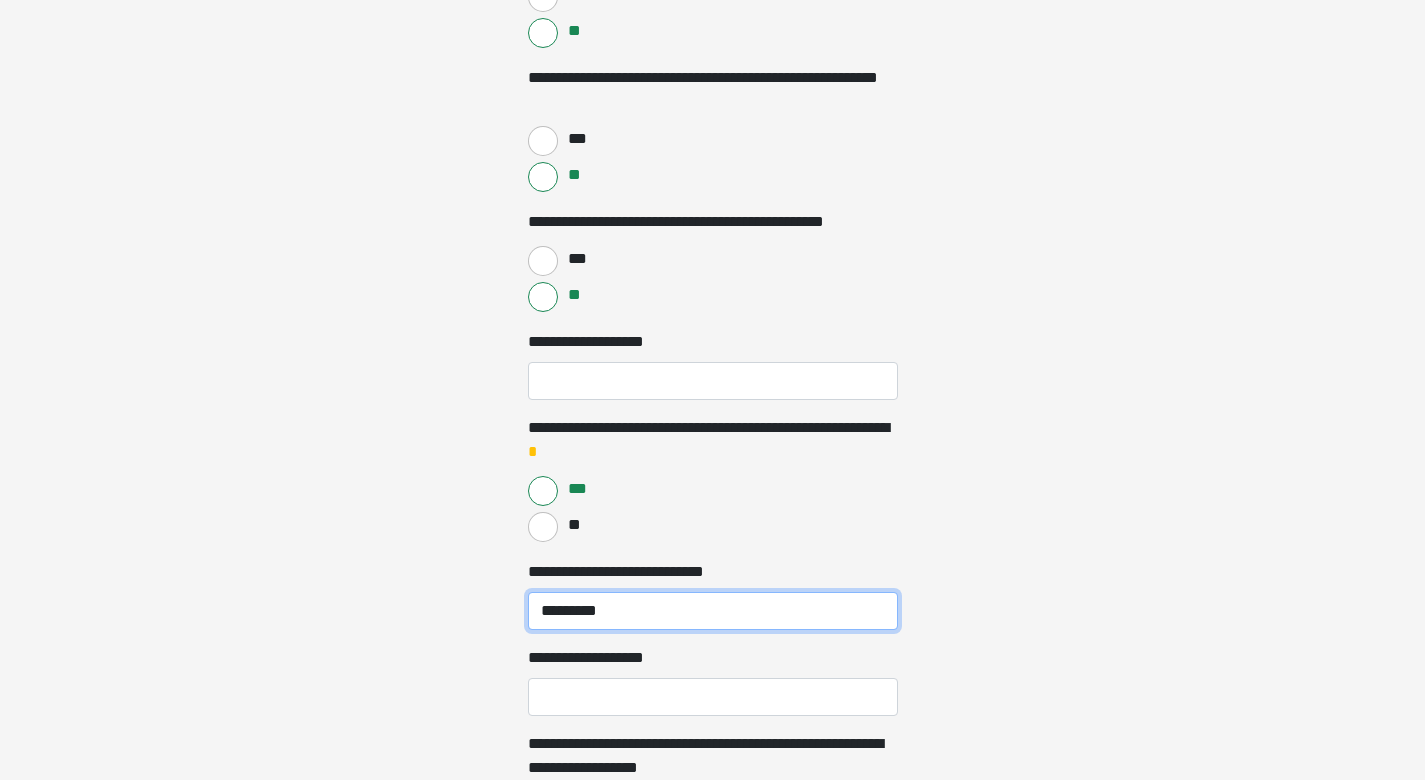 type on "********" 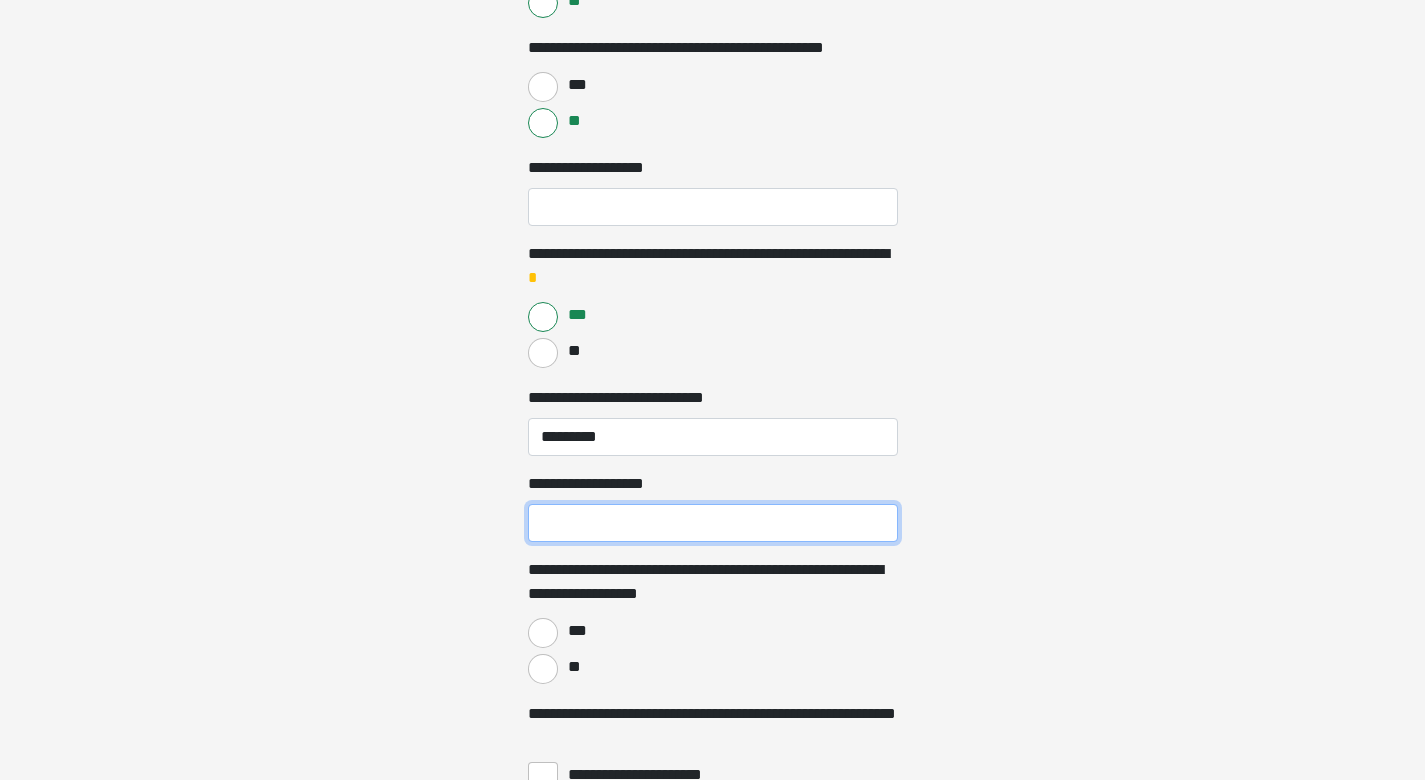 scroll, scrollTop: 2188, scrollLeft: 0, axis: vertical 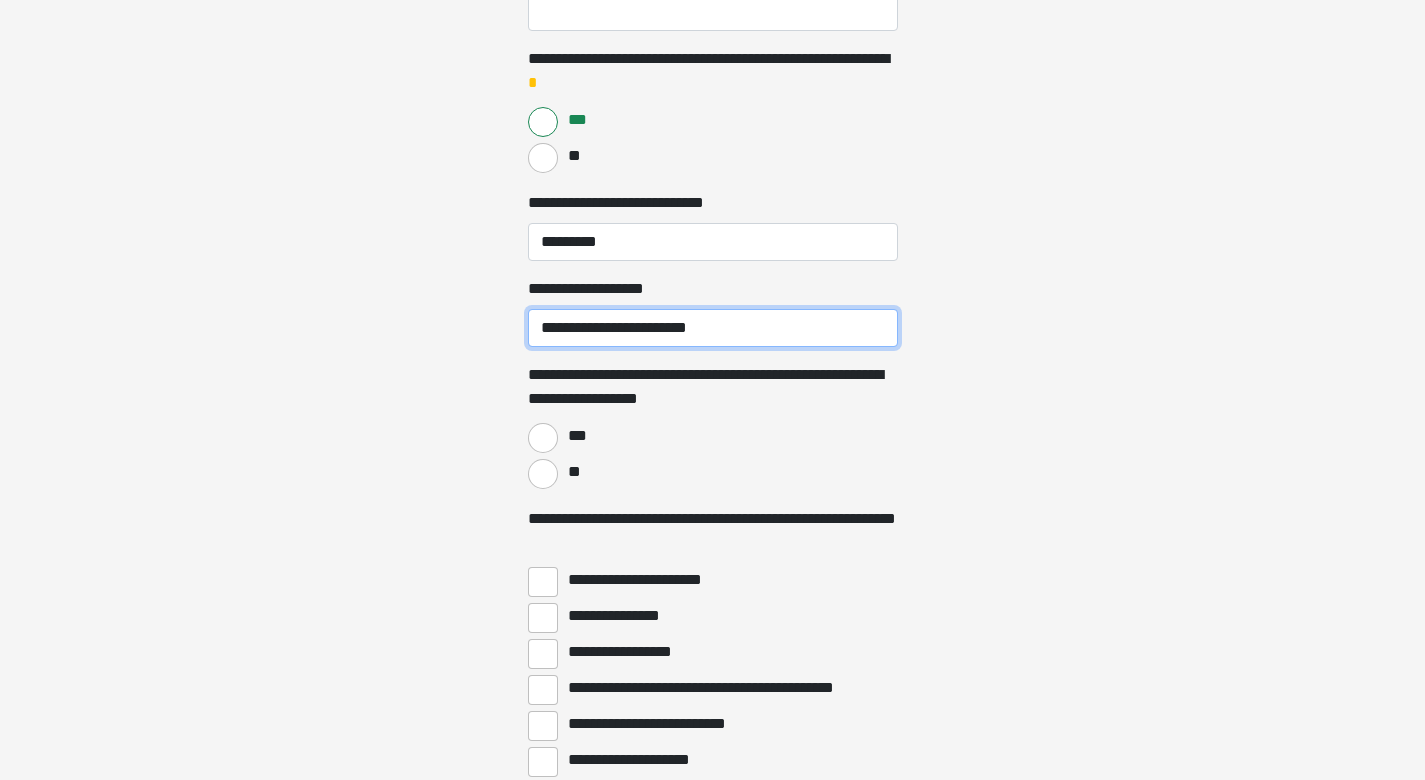 type on "**********" 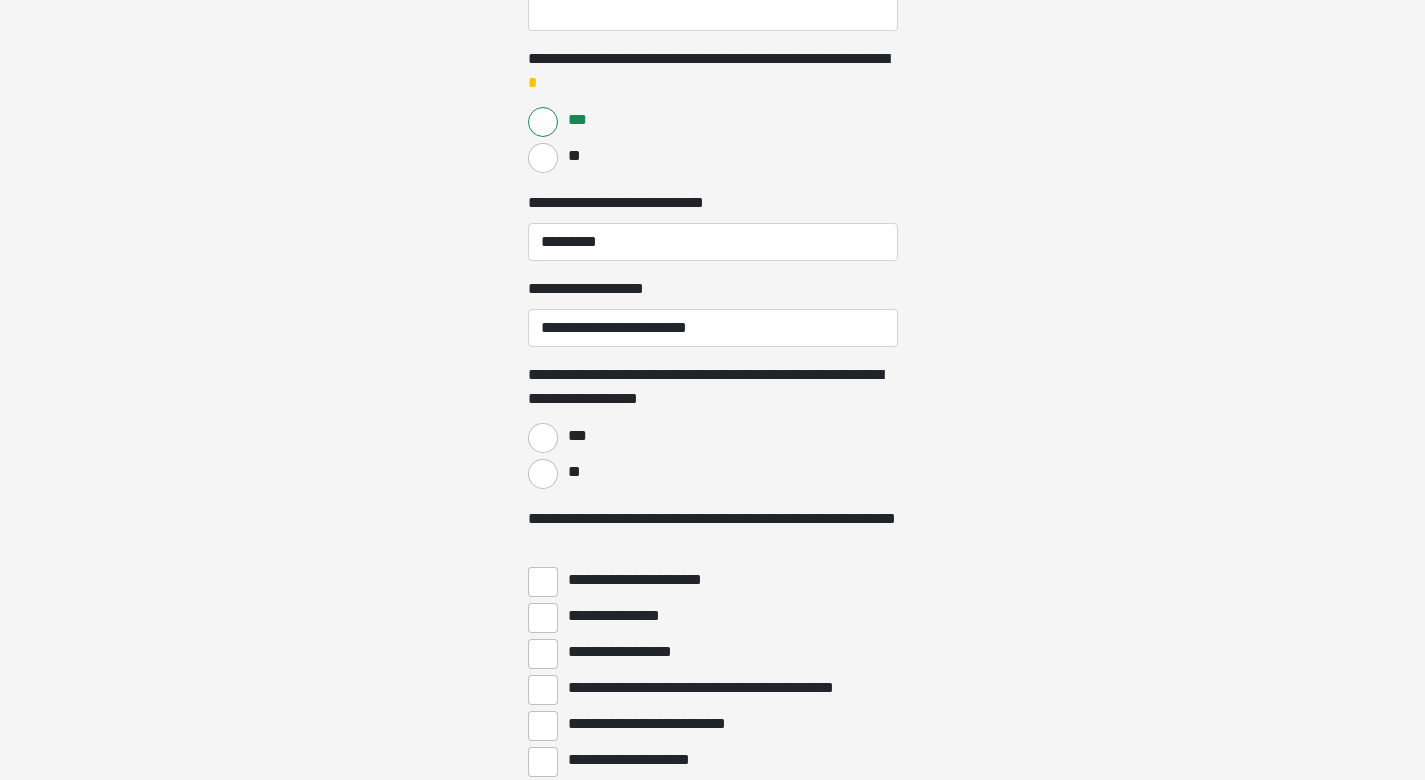click on "**" at bounding box center (543, 474) 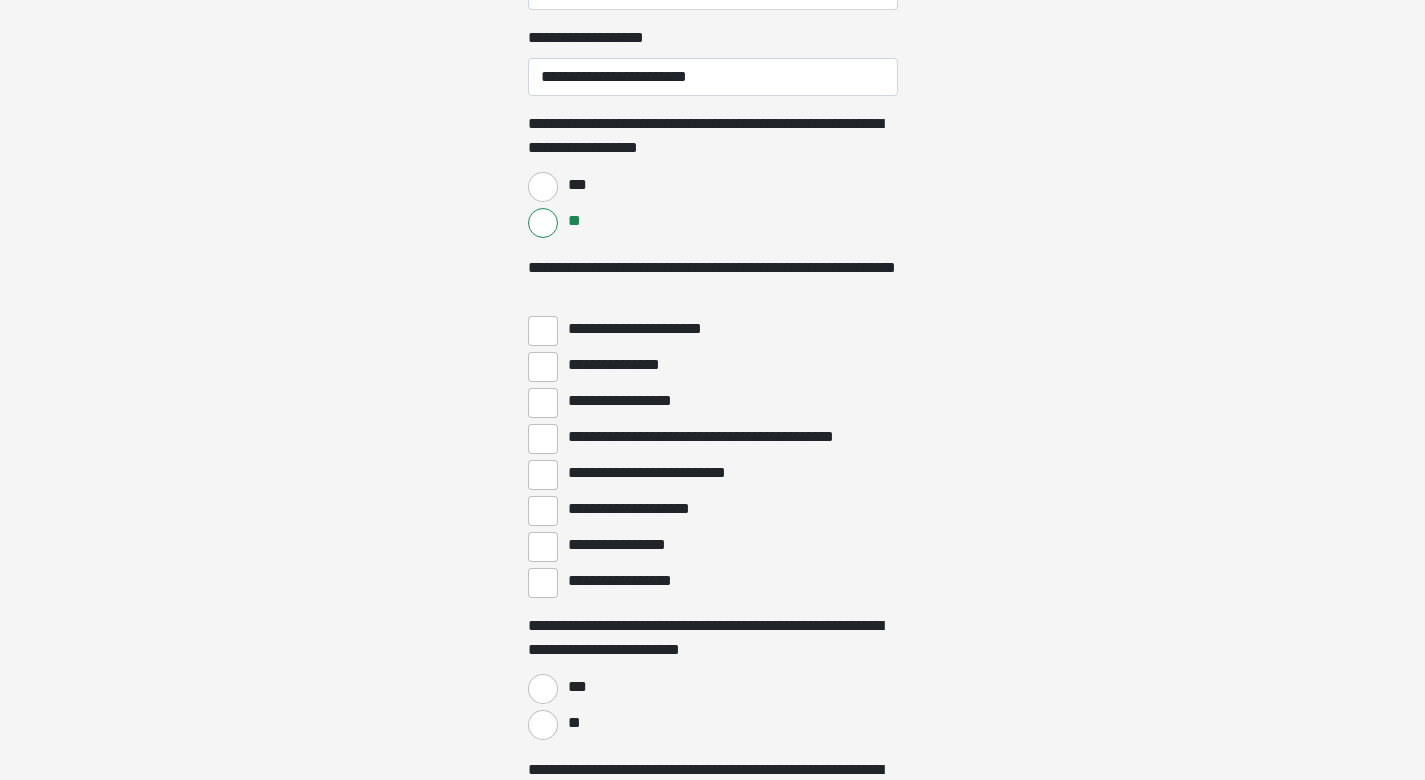 scroll, scrollTop: 2629, scrollLeft: 0, axis: vertical 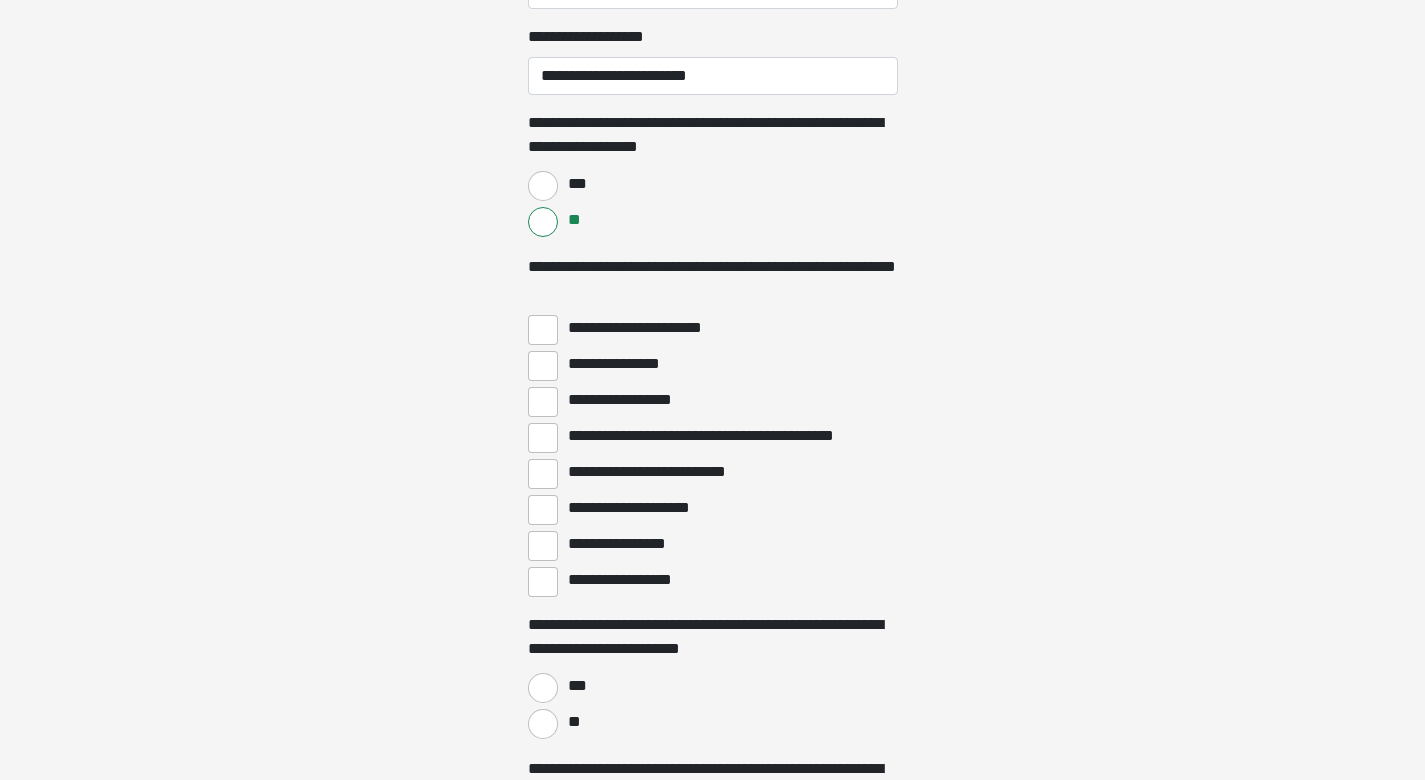 click on "**********" at bounding box center [543, 582] 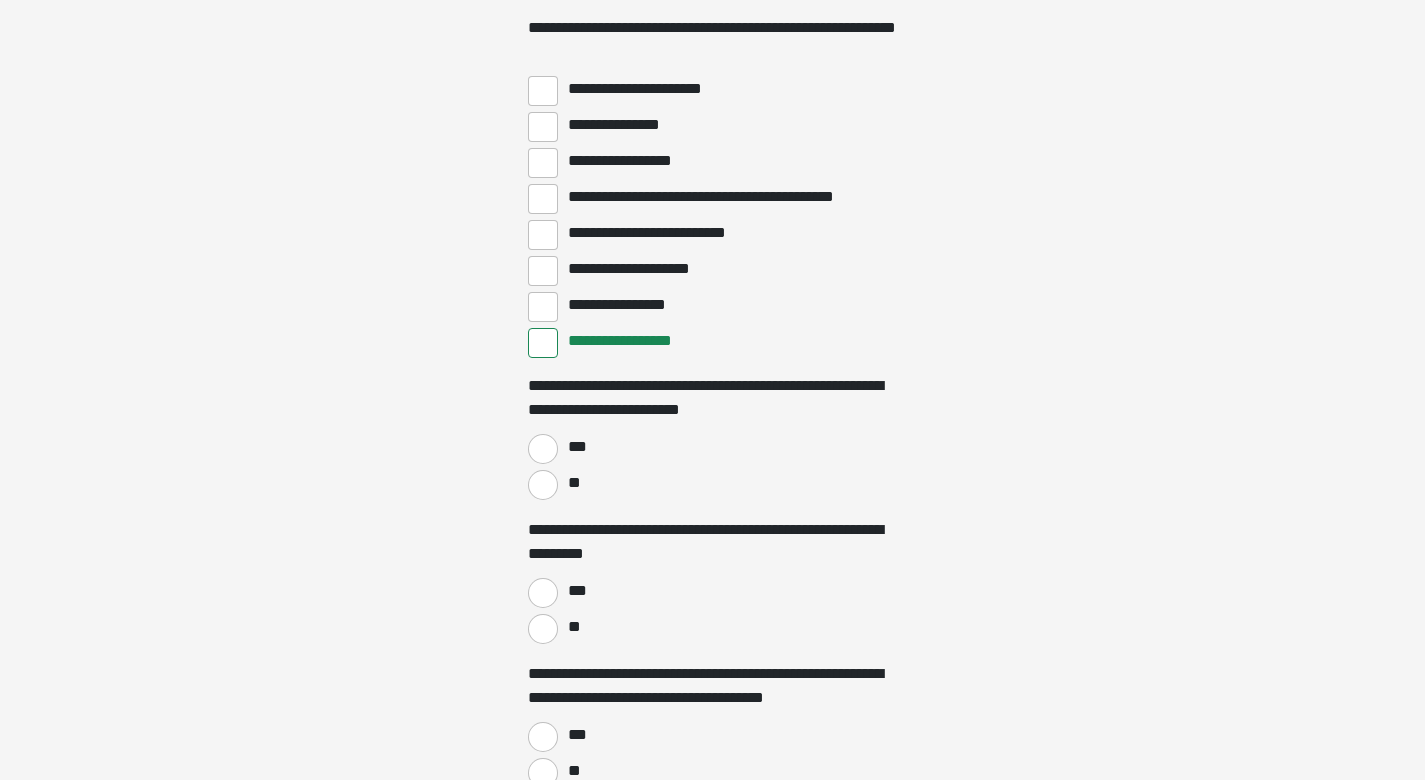 scroll, scrollTop: 2876, scrollLeft: 0, axis: vertical 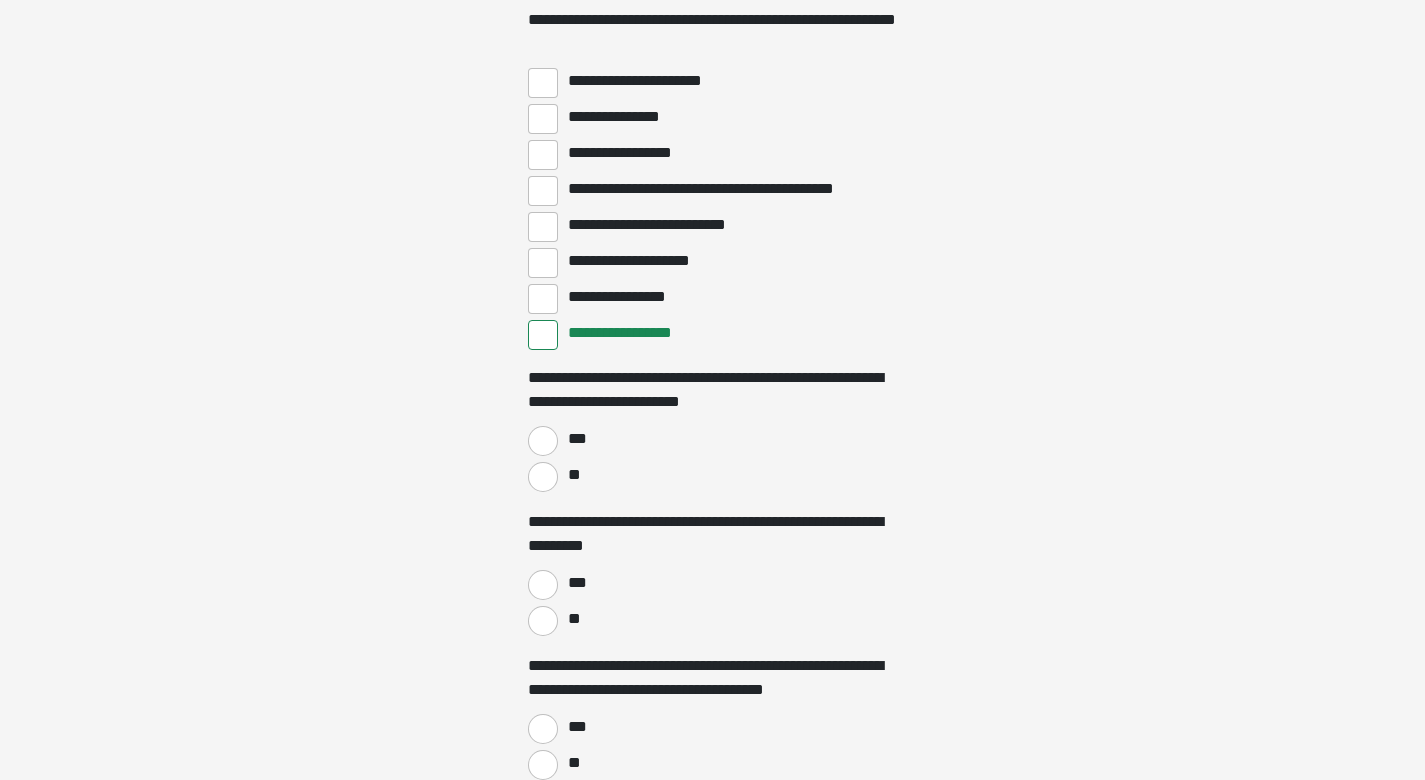 click on "**" at bounding box center [543, 477] 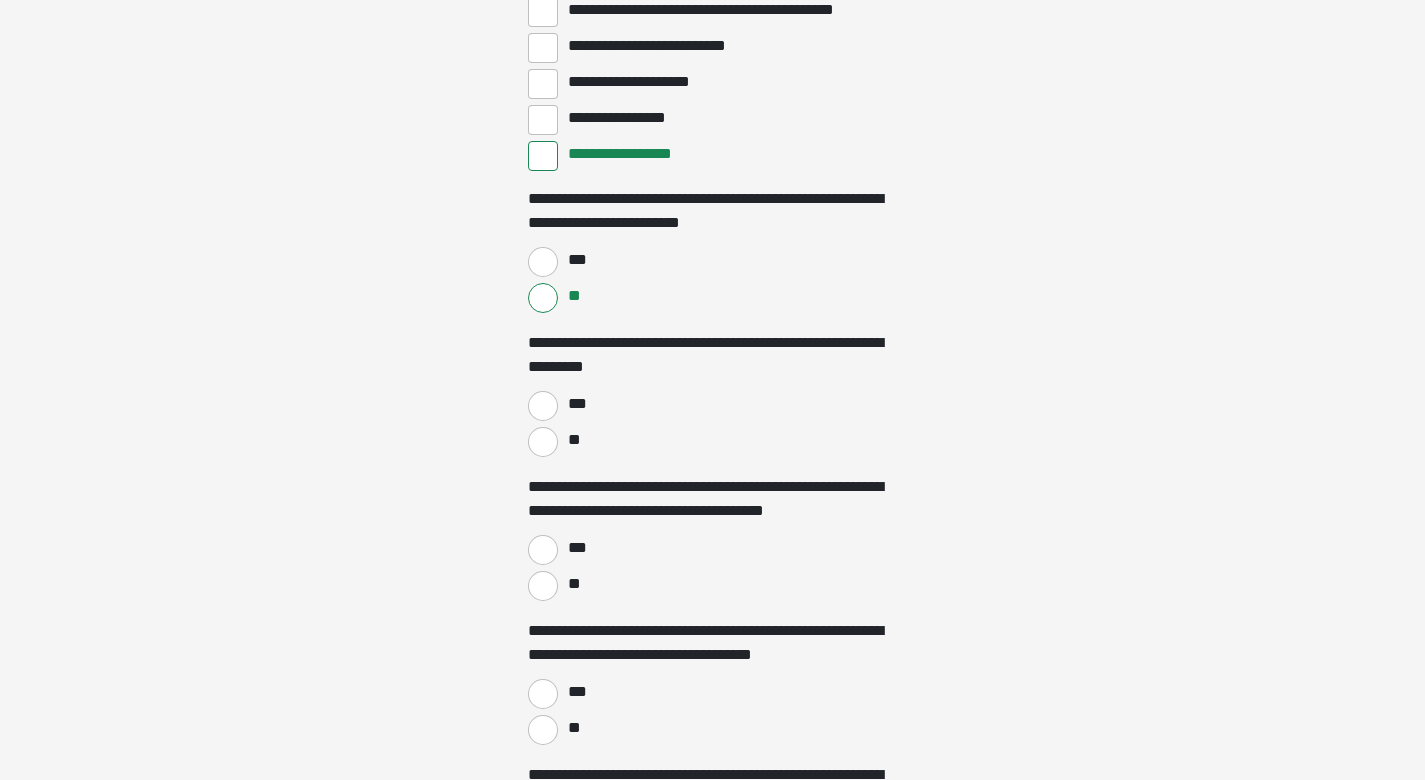 scroll, scrollTop: 3057, scrollLeft: 0, axis: vertical 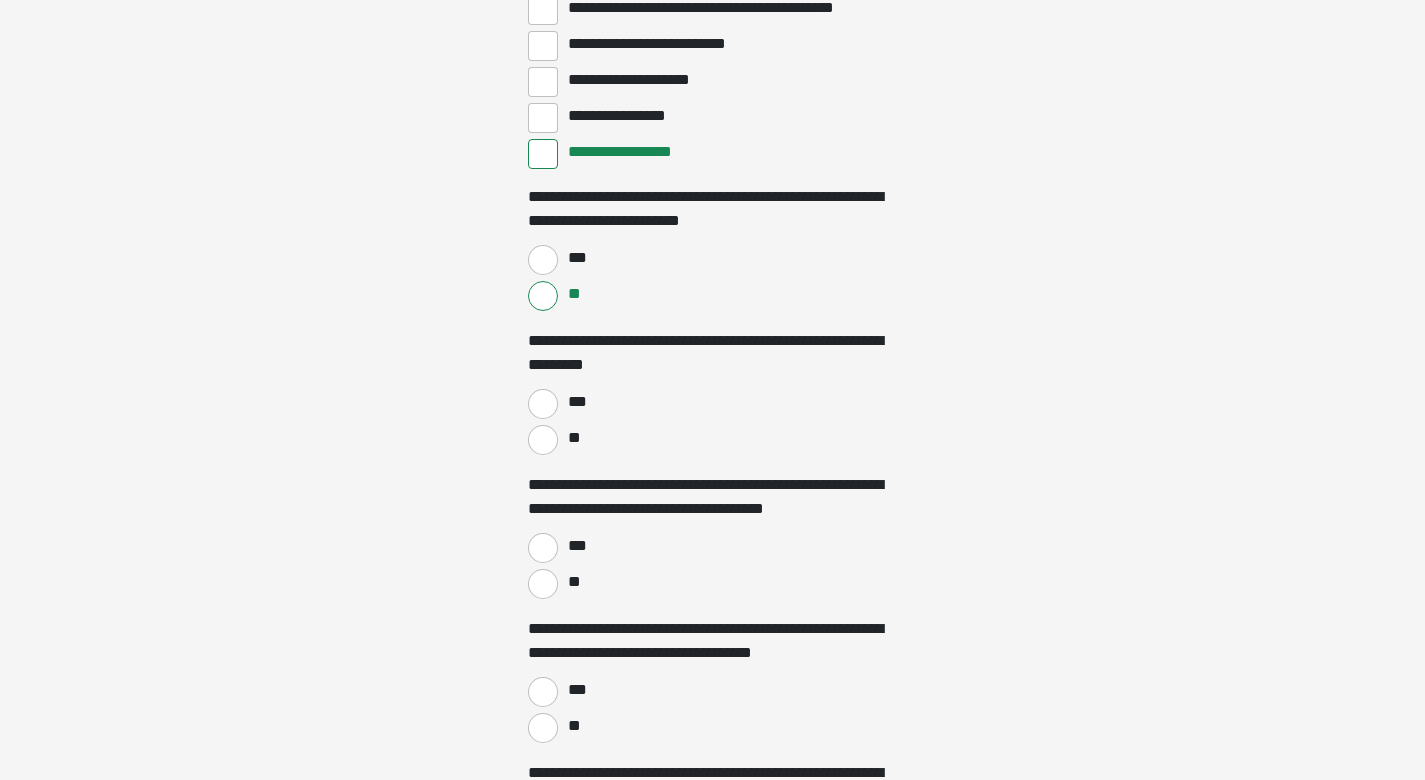 click on "**" at bounding box center [543, 440] 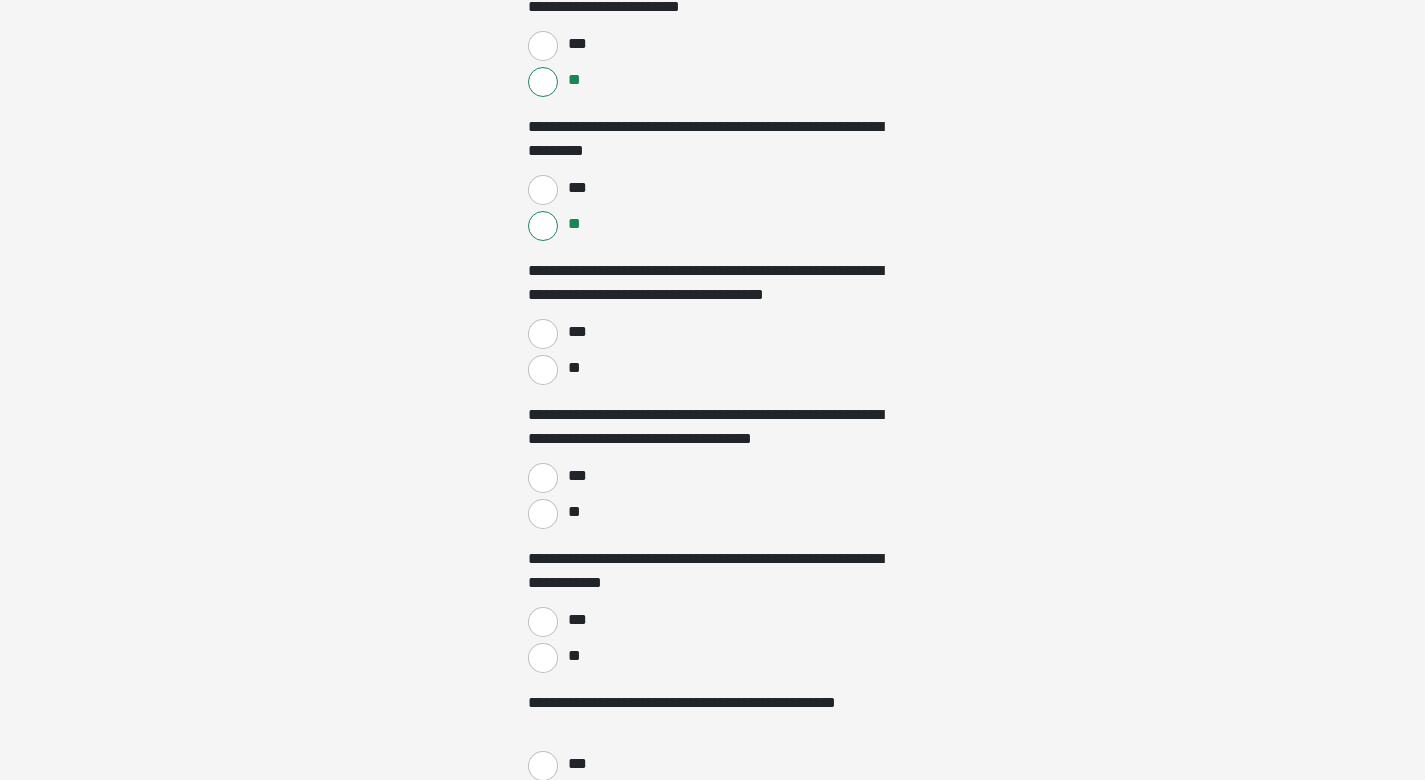 scroll, scrollTop: 3271, scrollLeft: 0, axis: vertical 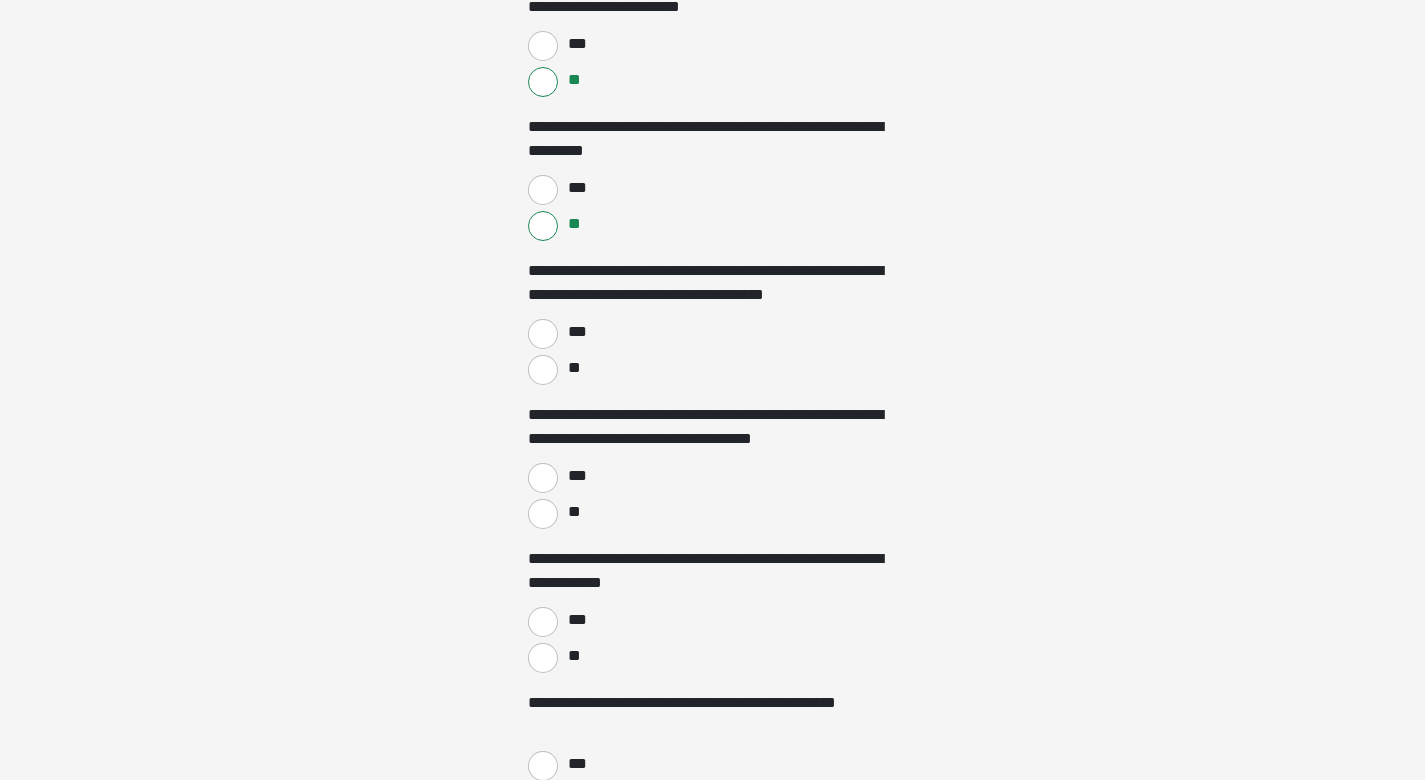 click on "**" at bounding box center [543, 370] 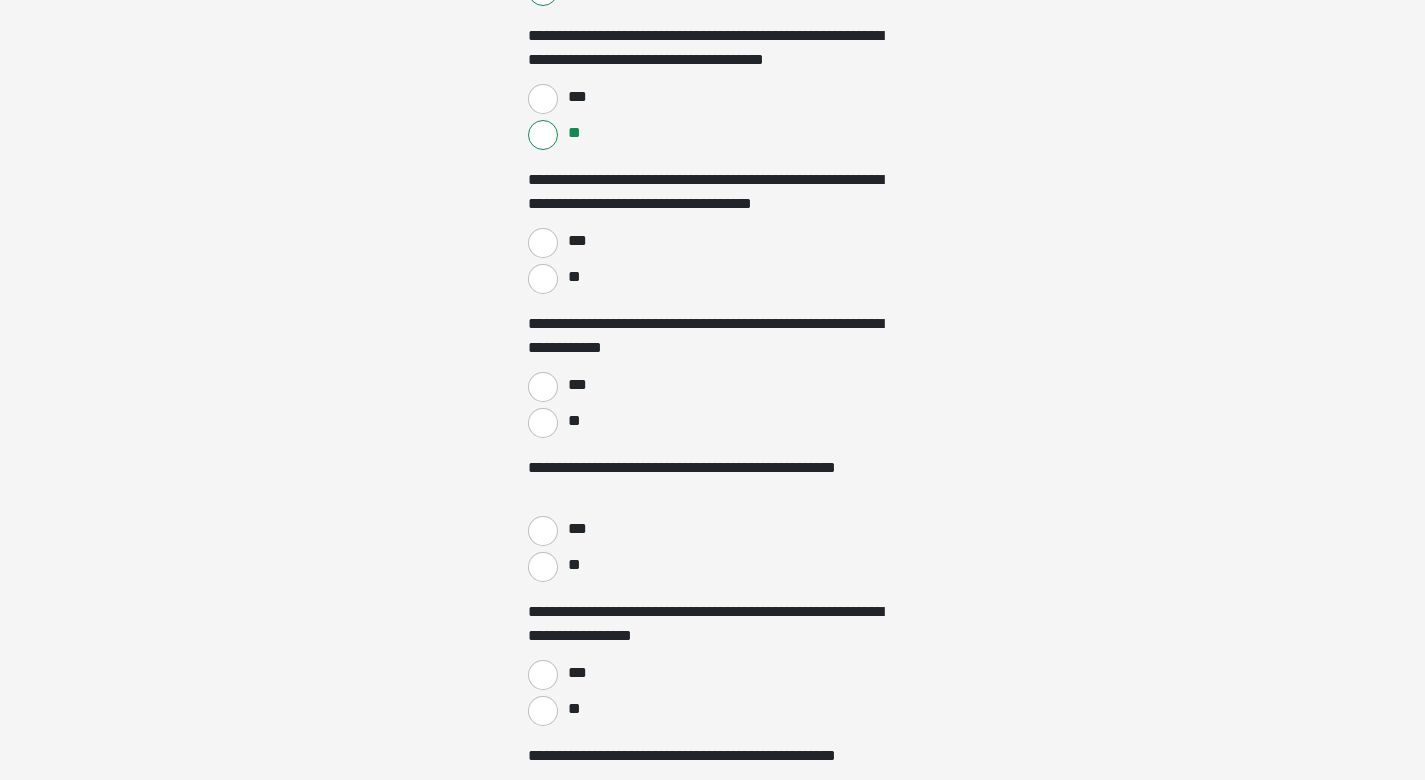 scroll, scrollTop: 3508, scrollLeft: 0, axis: vertical 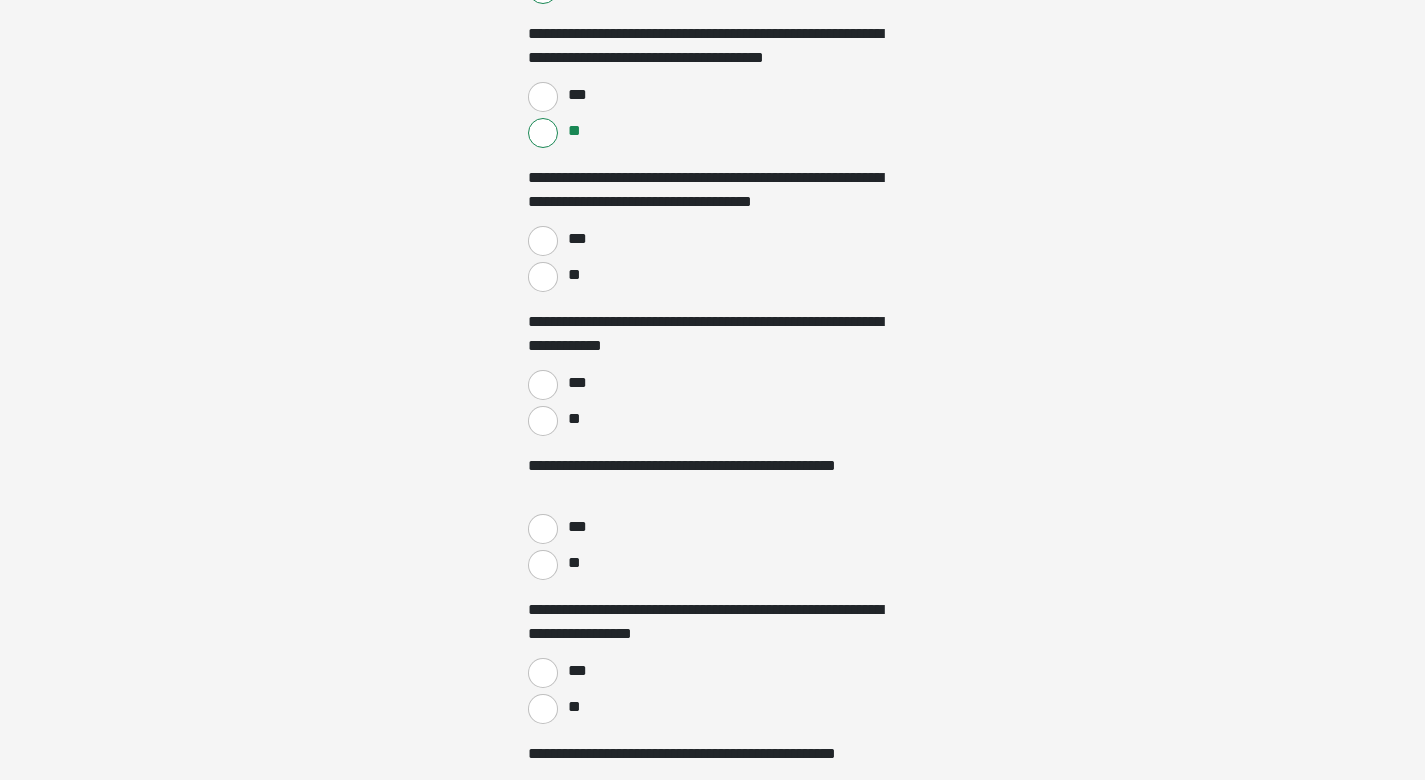 click on "**" at bounding box center [543, 277] 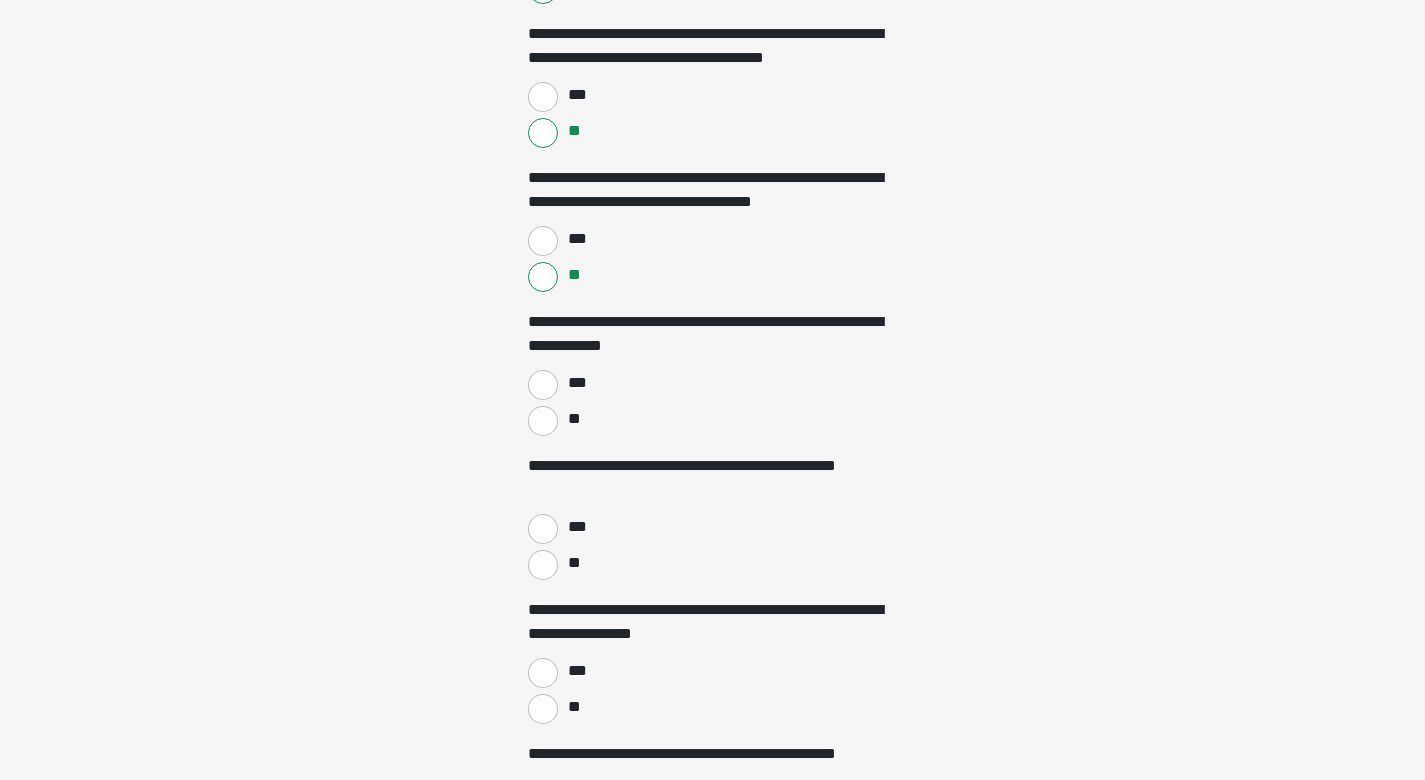 click on "**" at bounding box center (543, 421) 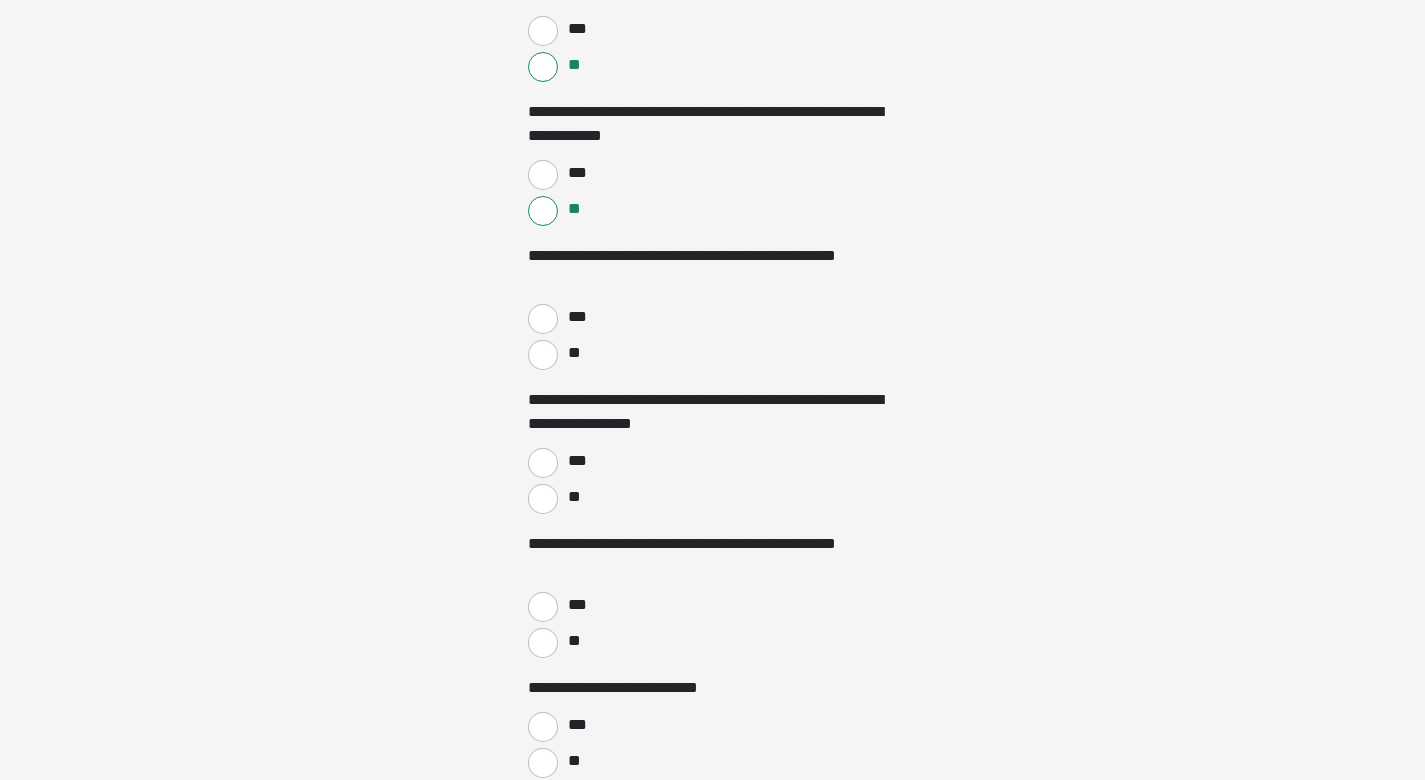 scroll, scrollTop: 3720, scrollLeft: 0, axis: vertical 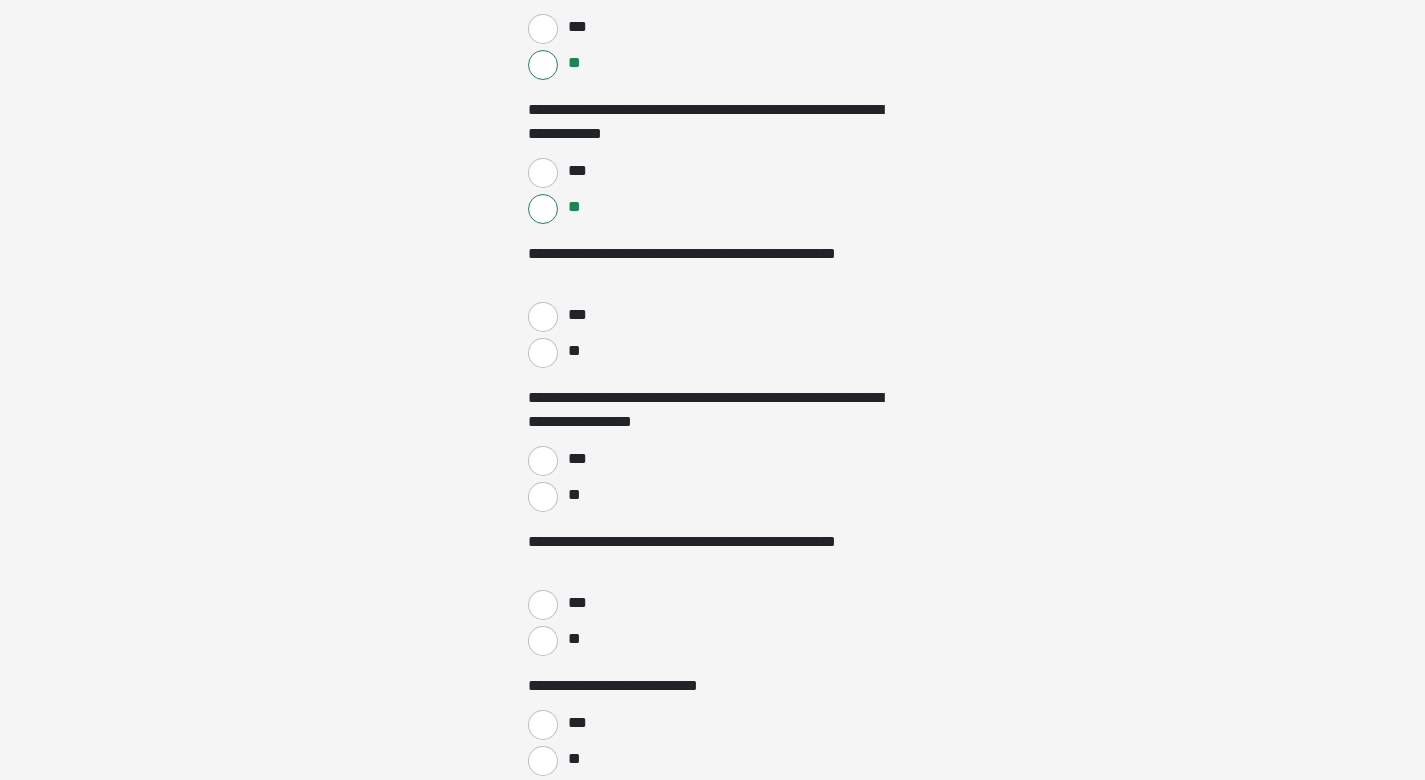 click on "**" at bounding box center (543, 353) 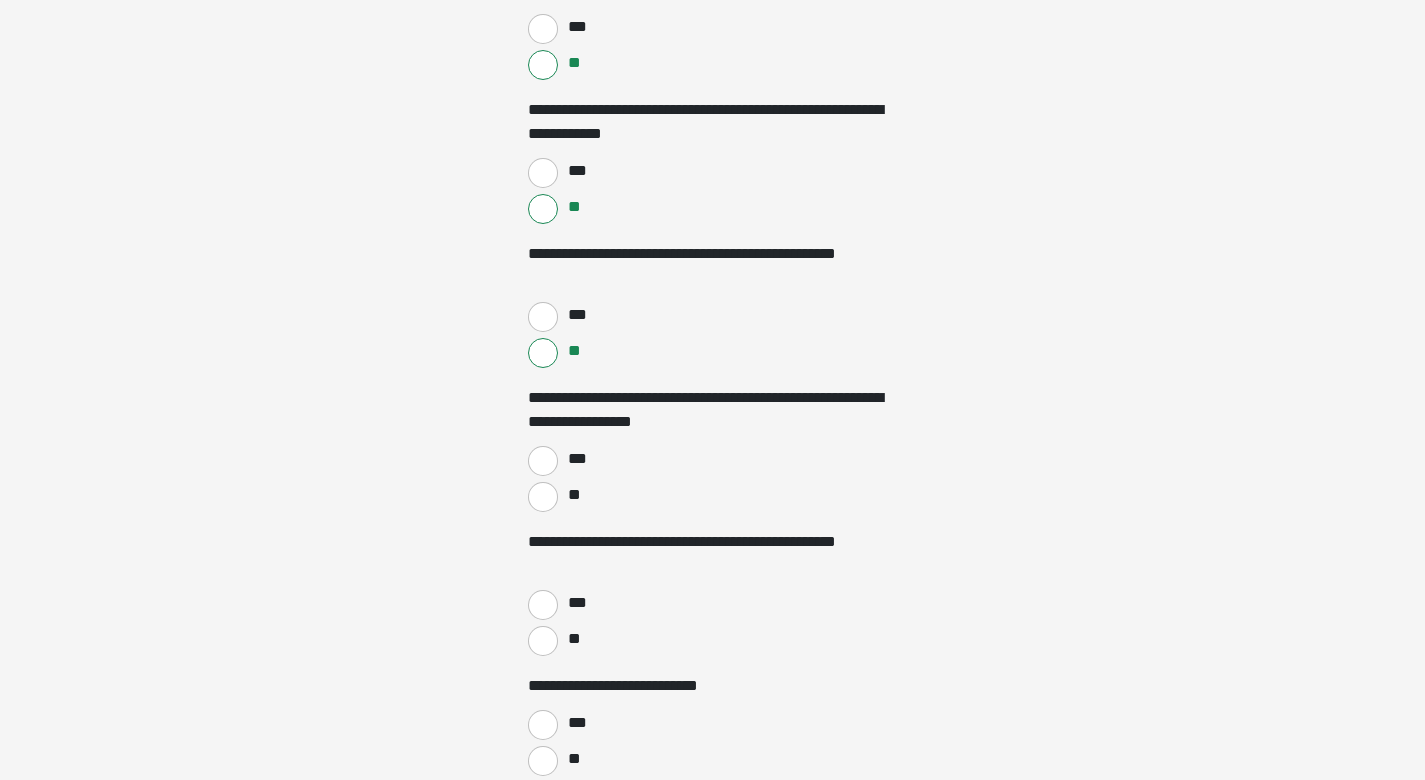 click on "**" at bounding box center (543, 497) 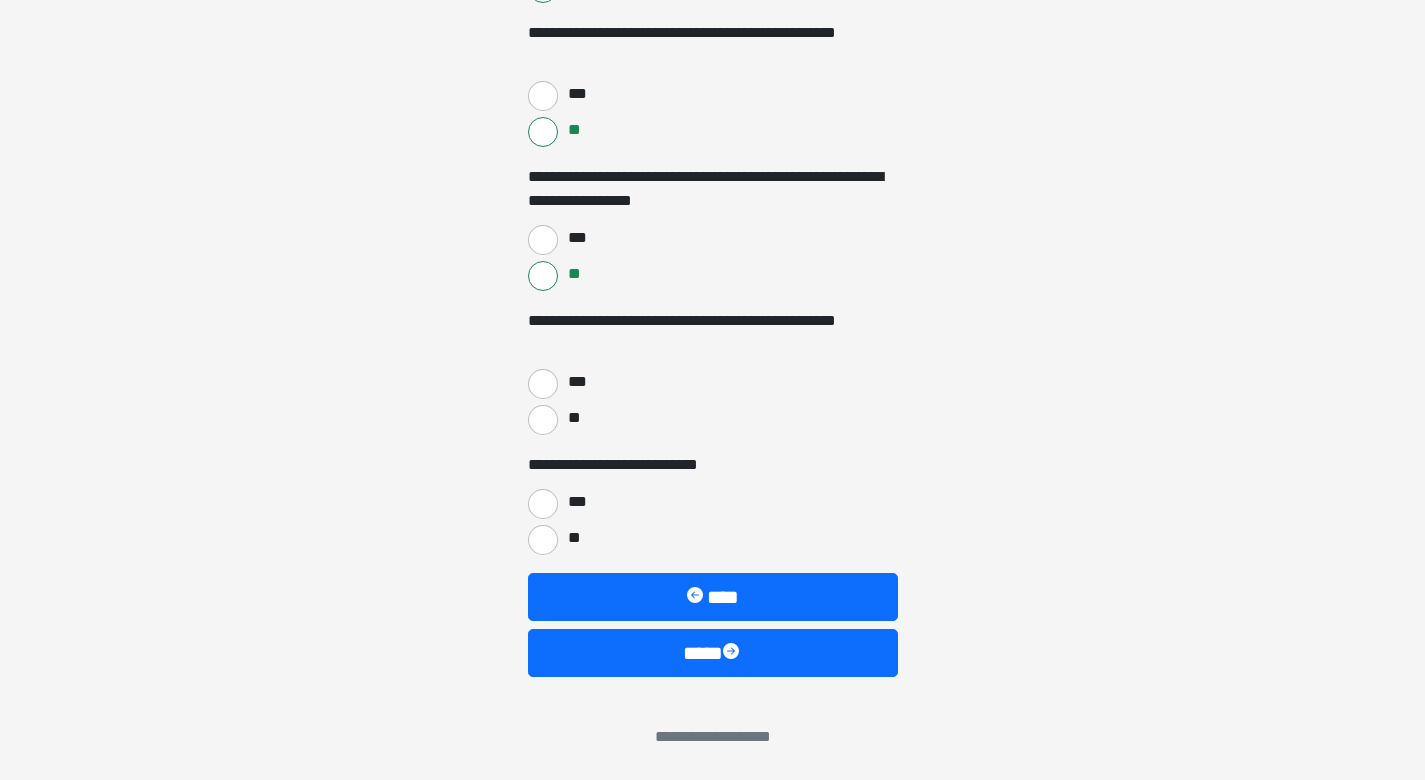 scroll, scrollTop: 3941, scrollLeft: 0, axis: vertical 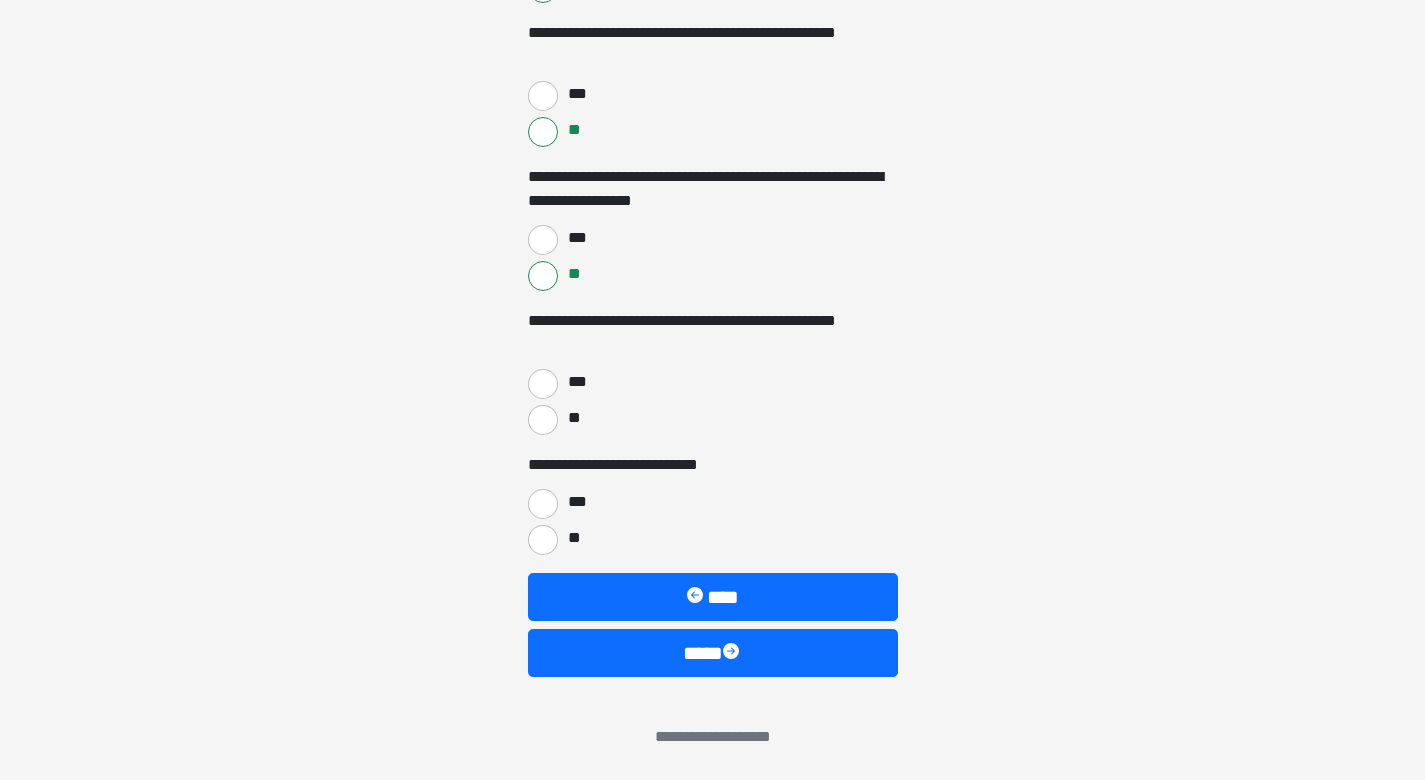 click on "**" at bounding box center [543, 420] 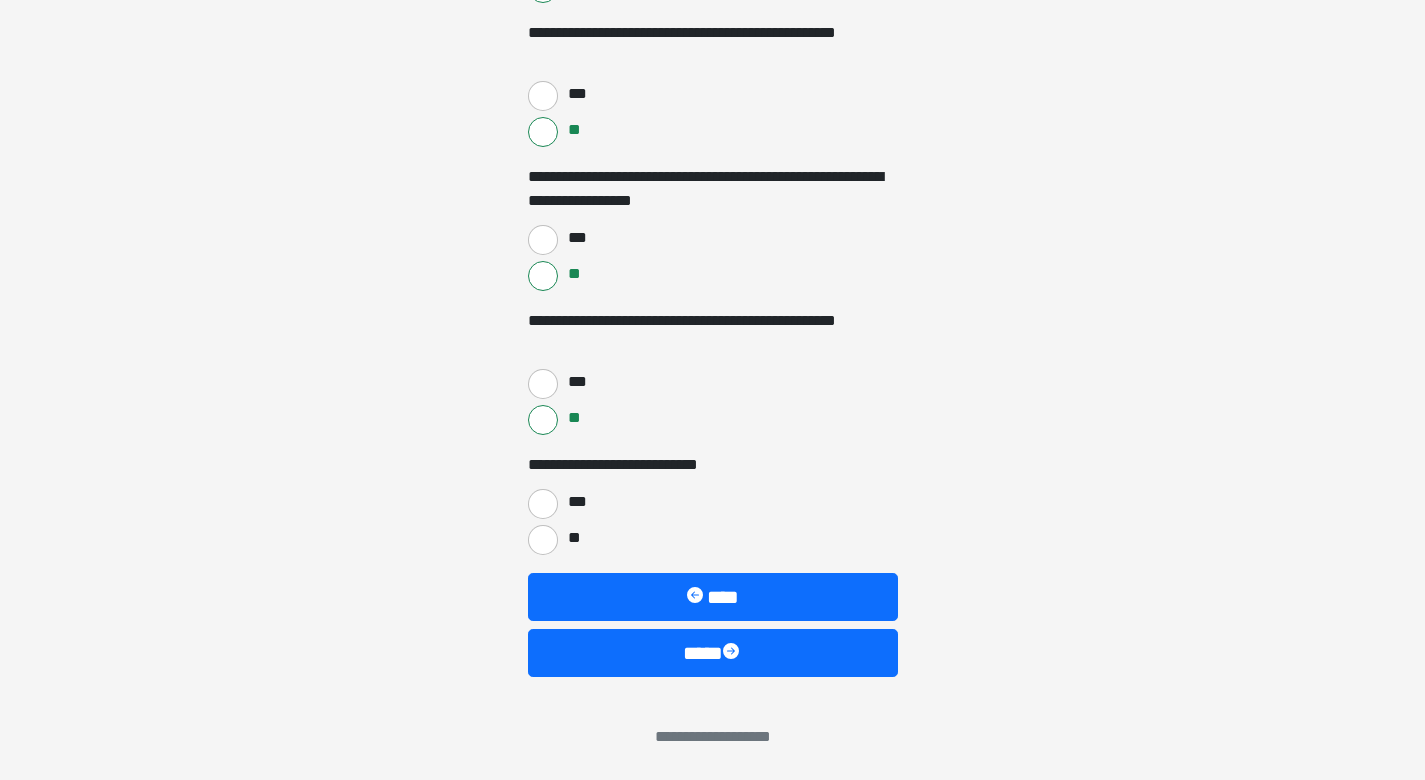 click on "***" at bounding box center (543, 504) 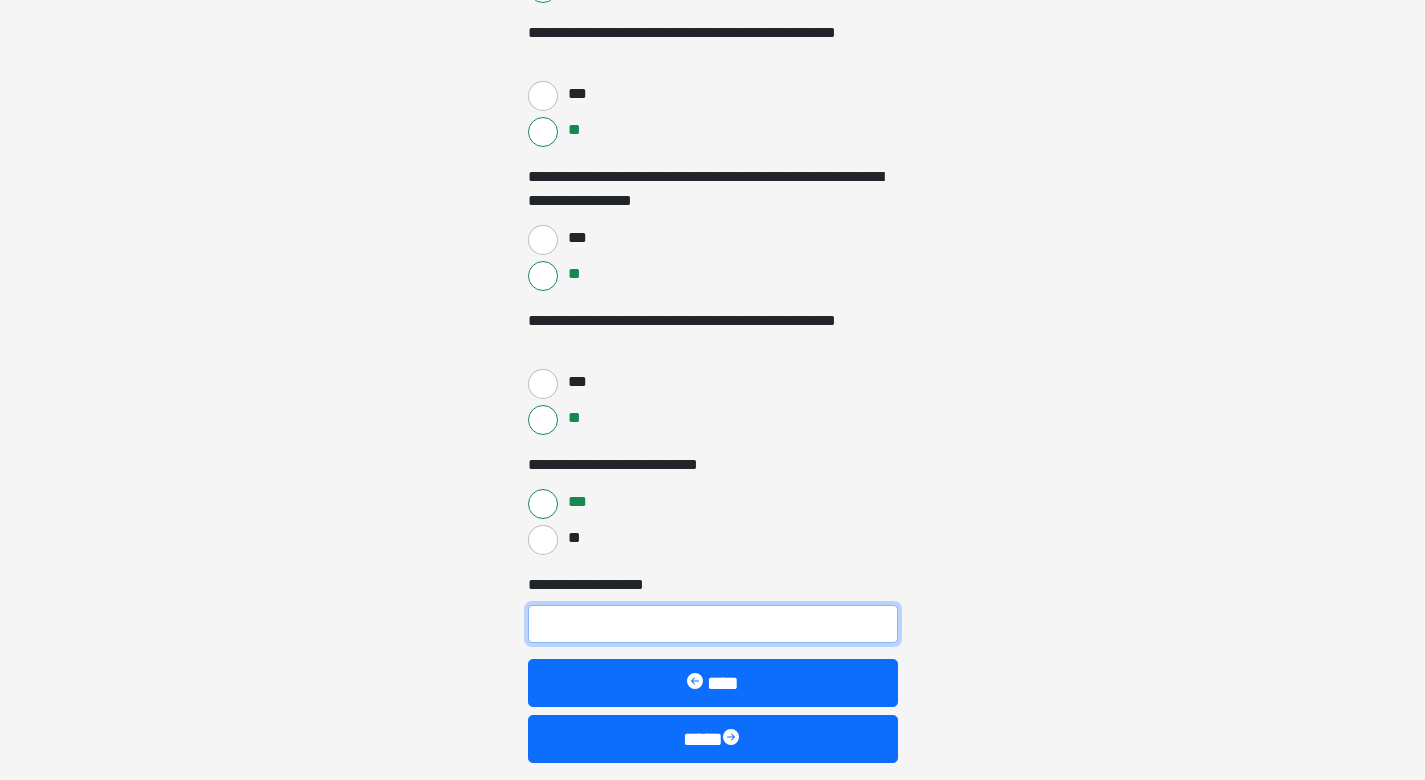 click on "**********" at bounding box center (713, 624) 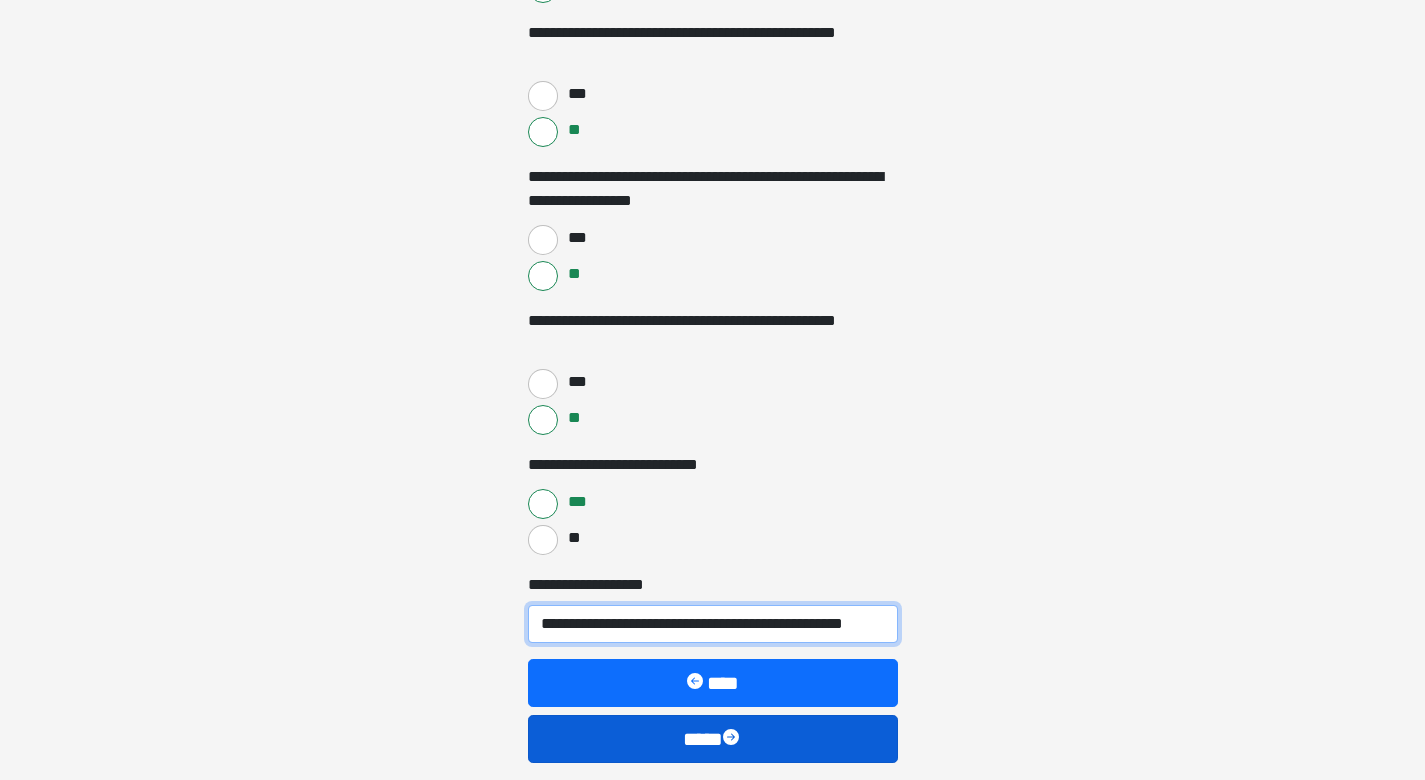 type on "**********" 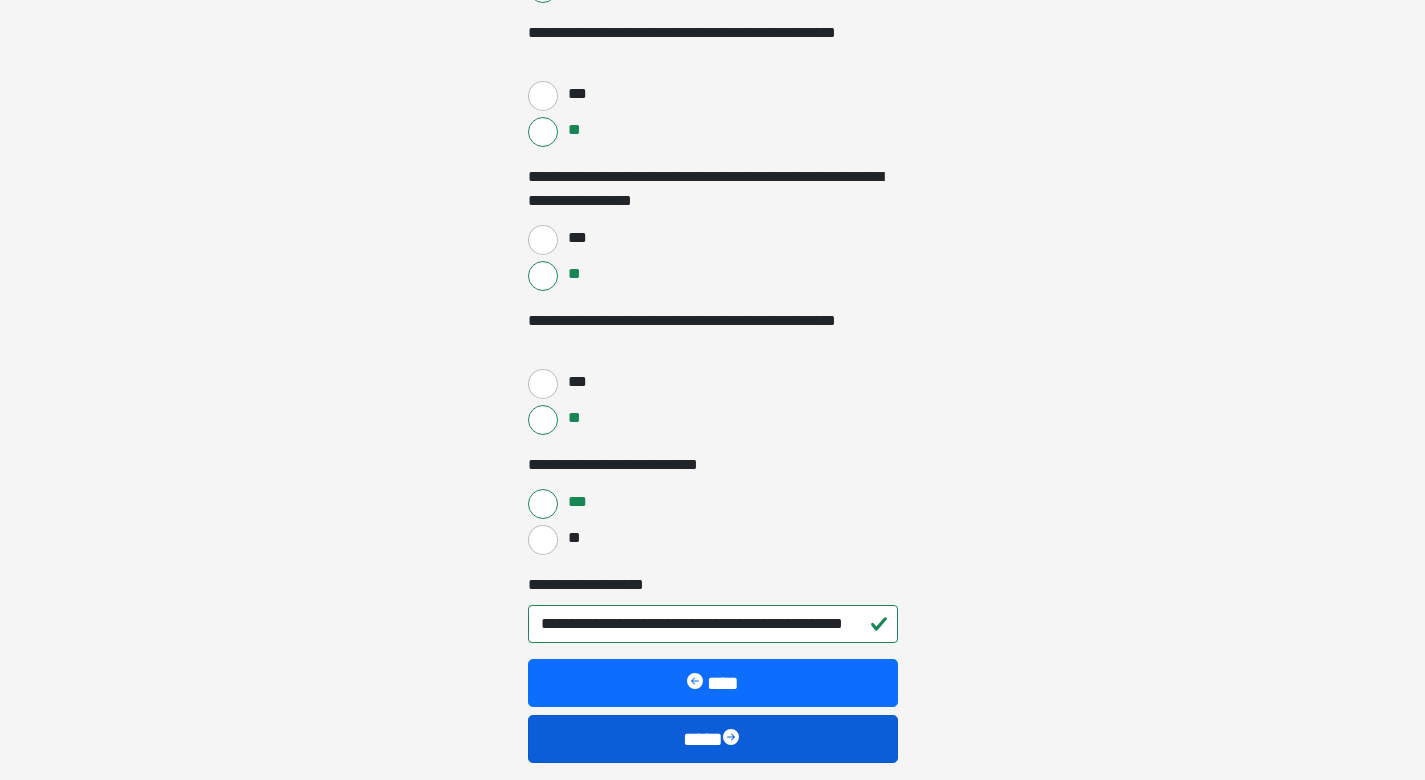 click on "****" at bounding box center (713, 739) 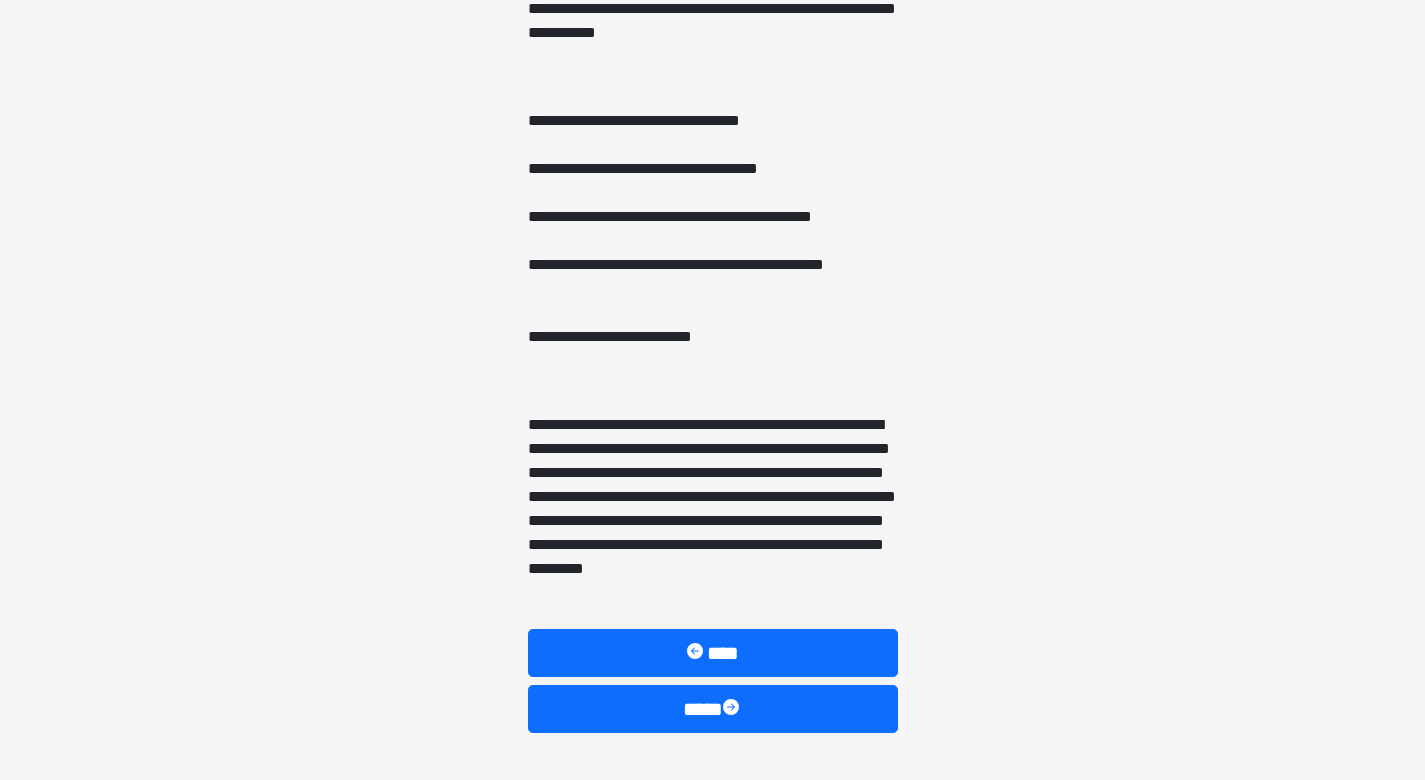 scroll, scrollTop: 1131, scrollLeft: 0, axis: vertical 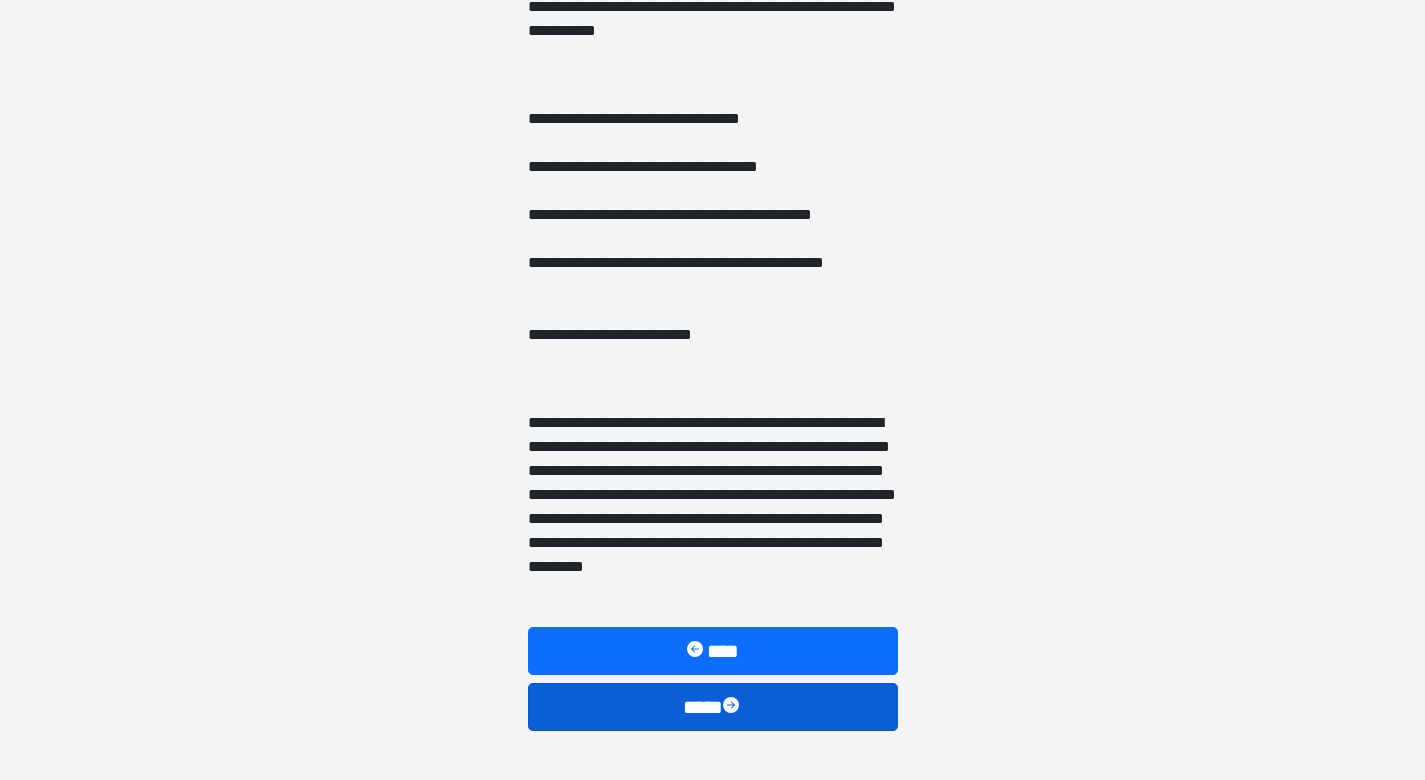 click on "****" at bounding box center (713, 707) 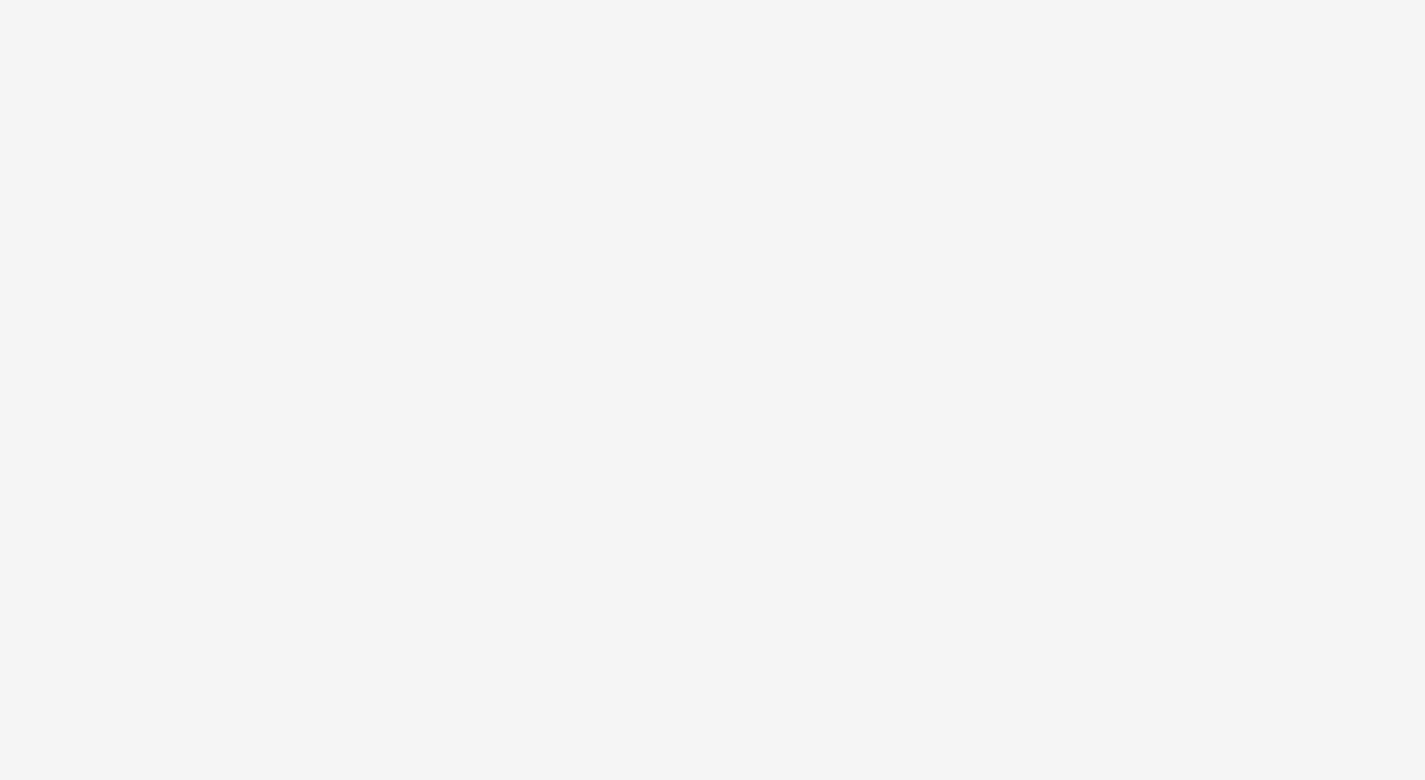 scroll, scrollTop: 0, scrollLeft: 0, axis: both 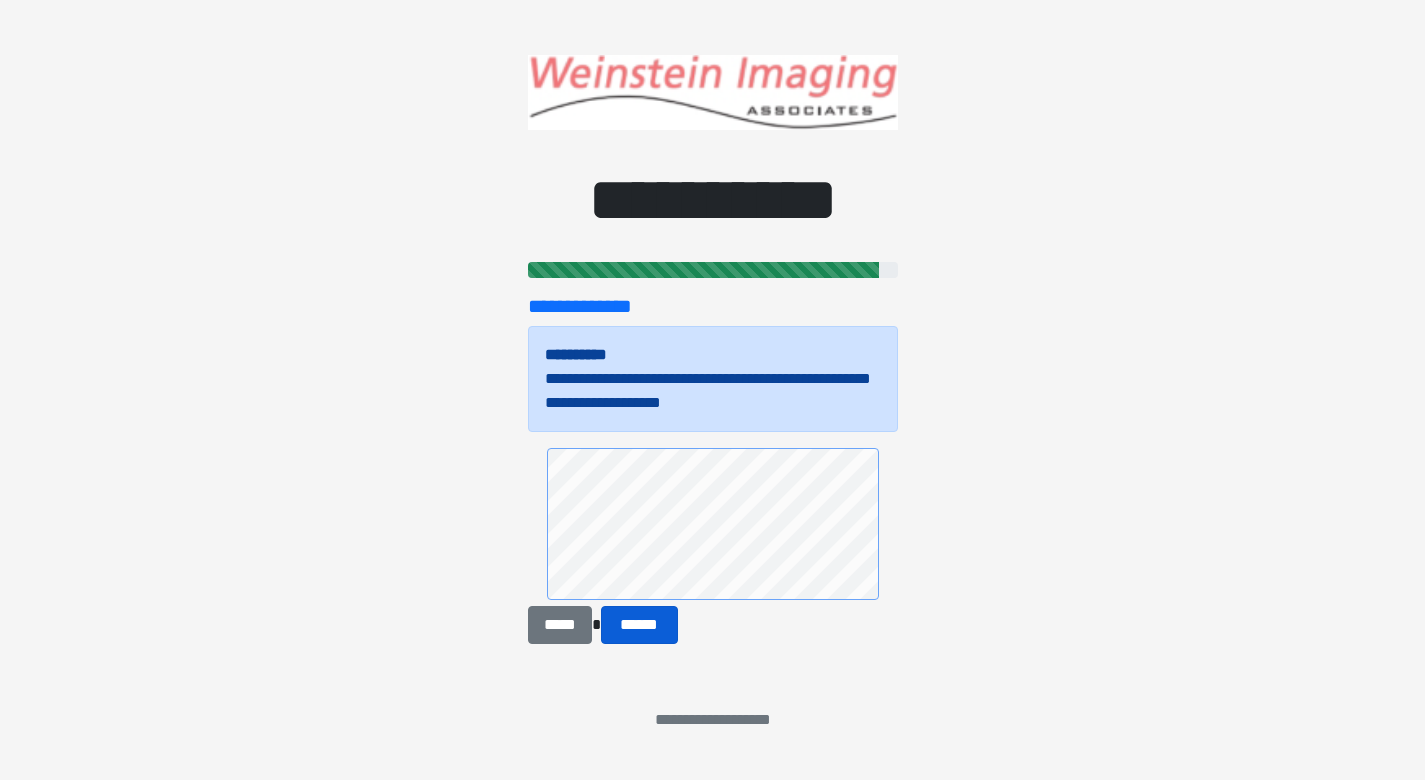 click on "******" at bounding box center (639, 625) 